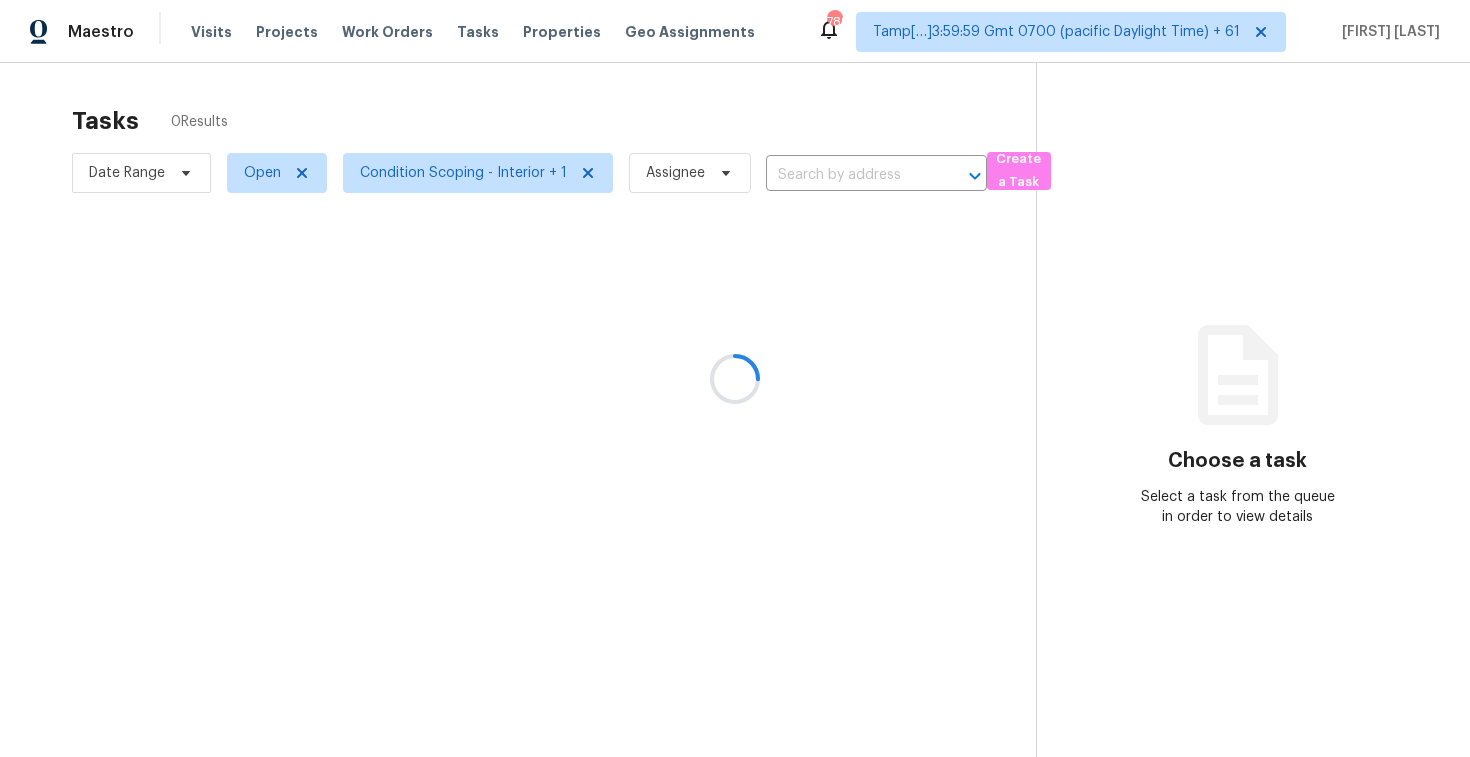 scroll, scrollTop: 0, scrollLeft: 0, axis: both 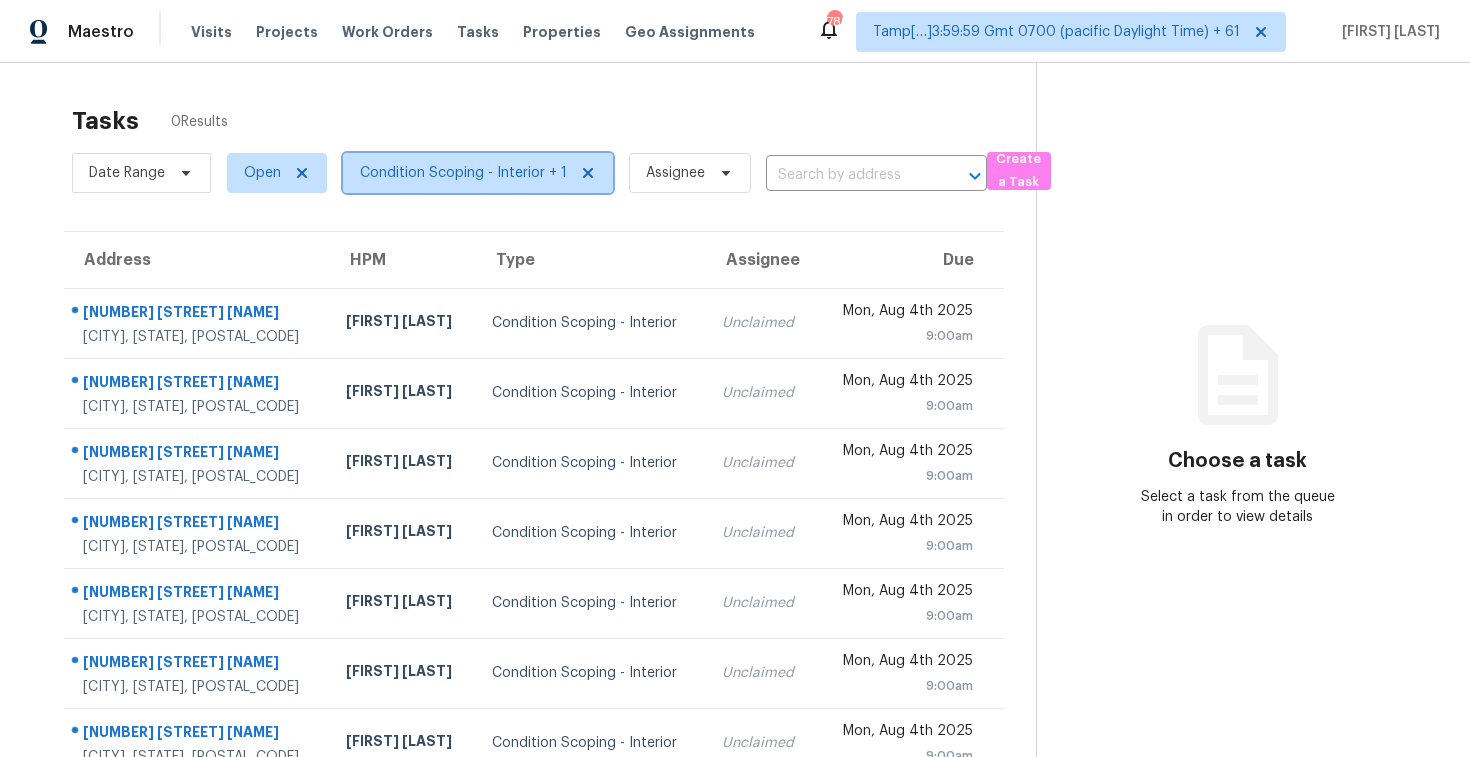 click on "Condition Scoping - Interior + 1" at bounding box center (463, 173) 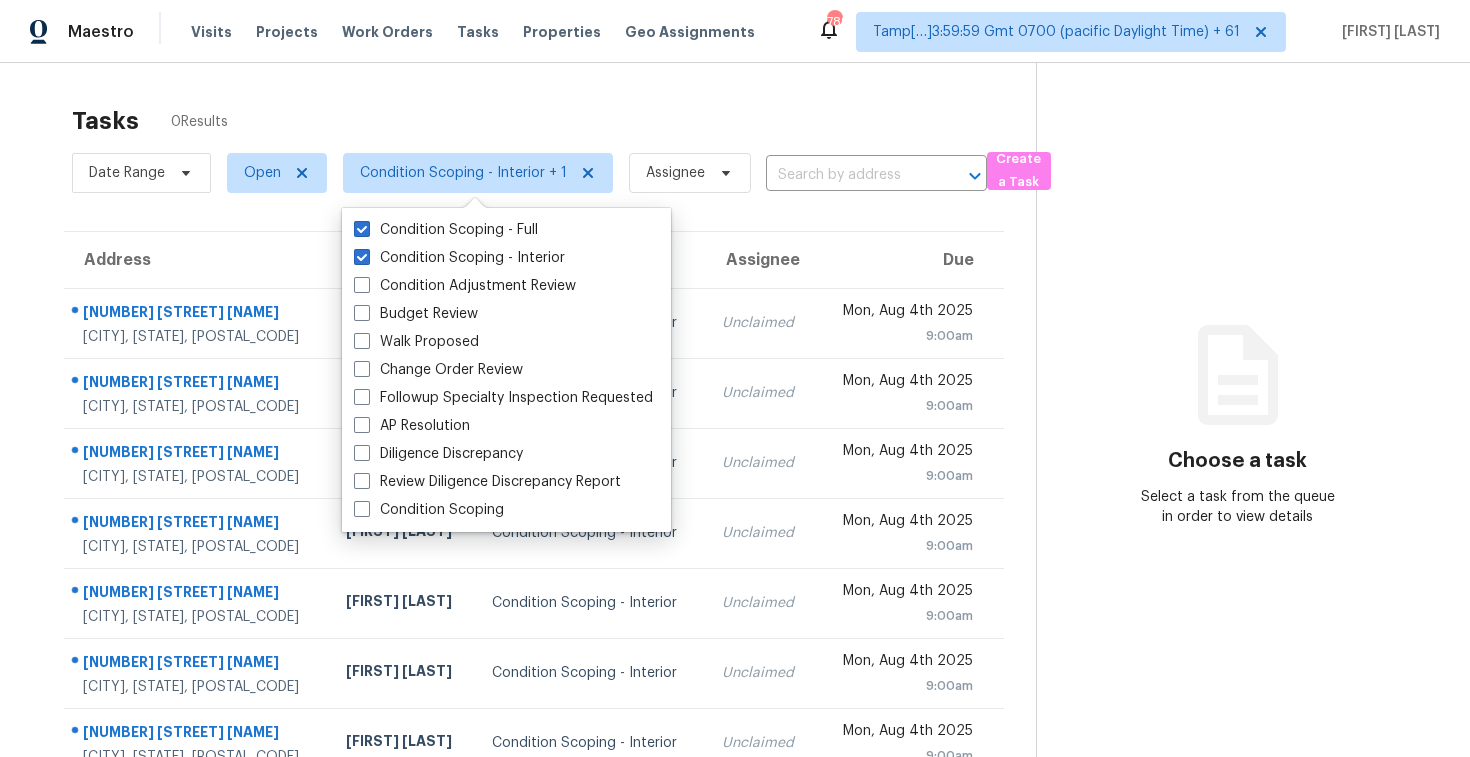 click on "Tasks 0  Results" at bounding box center [554, 121] 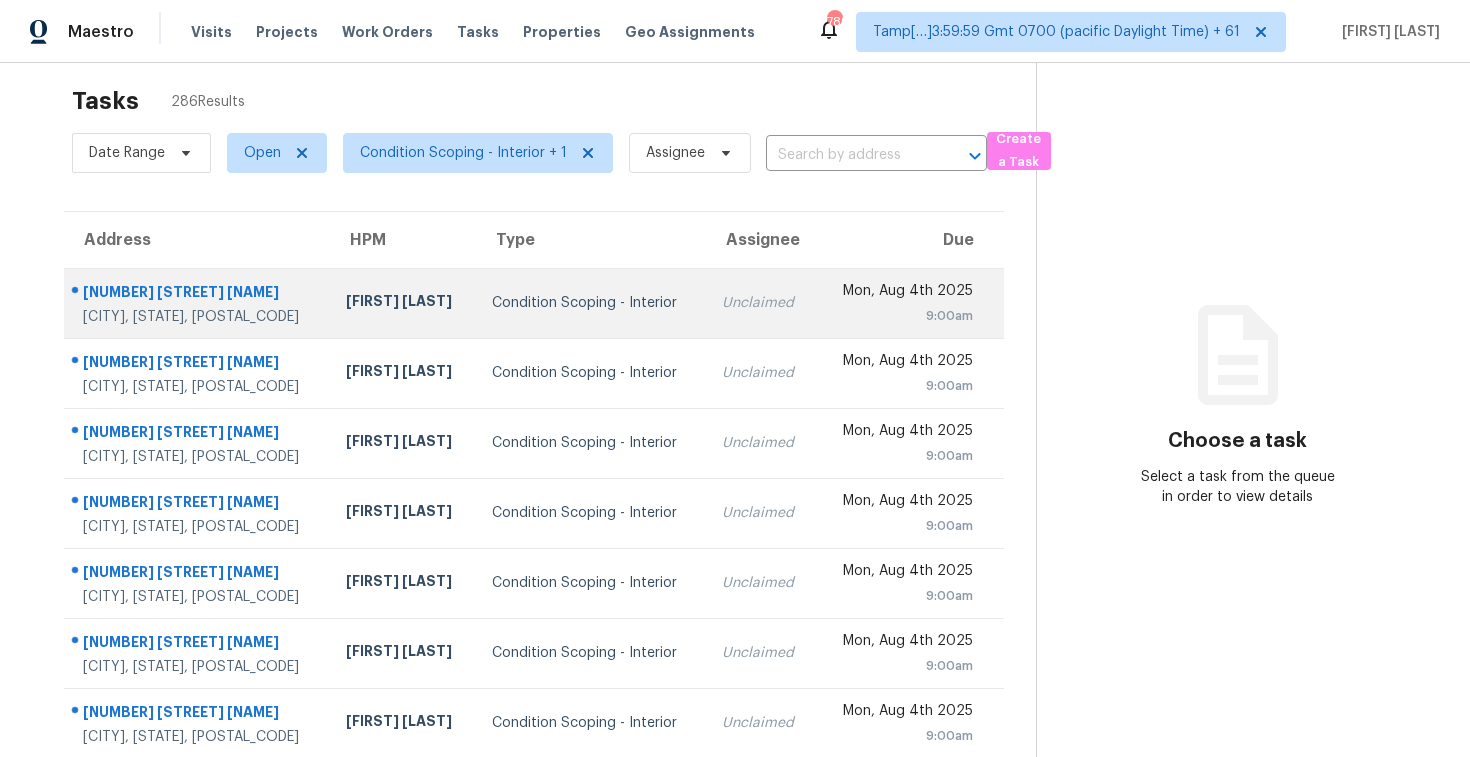 scroll, scrollTop: 0, scrollLeft: 0, axis: both 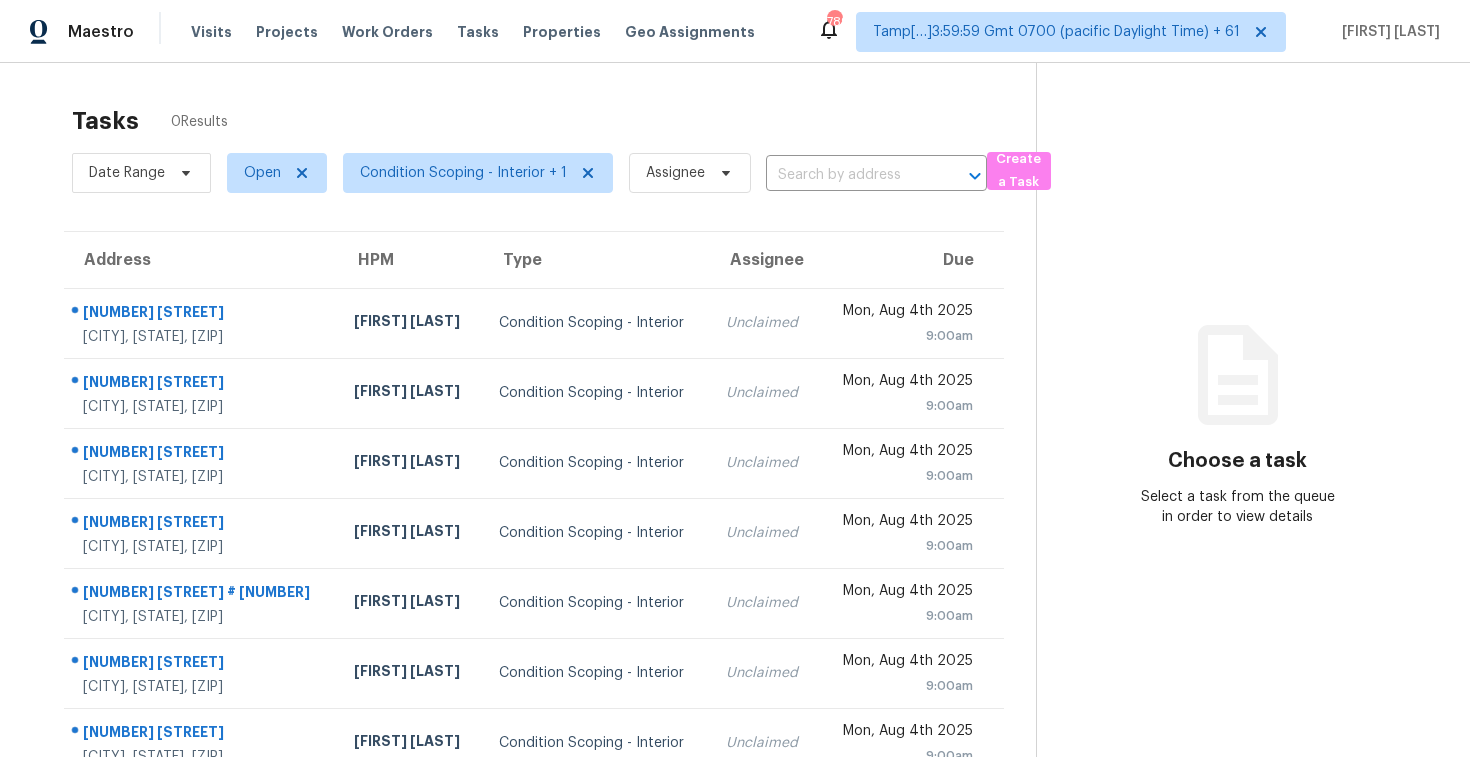 click on "Tasks 0  Results" at bounding box center (554, 121) 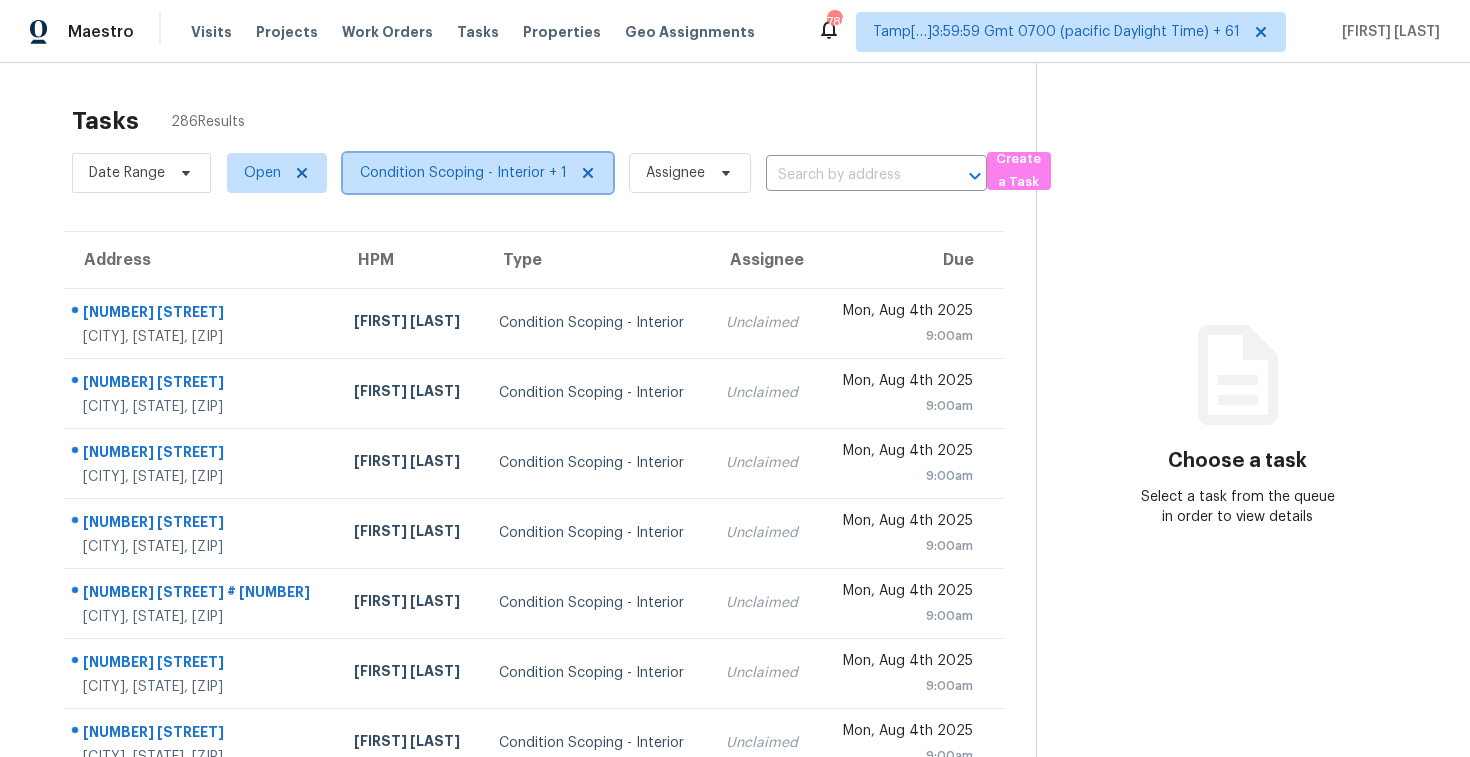 click on "Condition Scoping - Interior + 1" at bounding box center (478, 173) 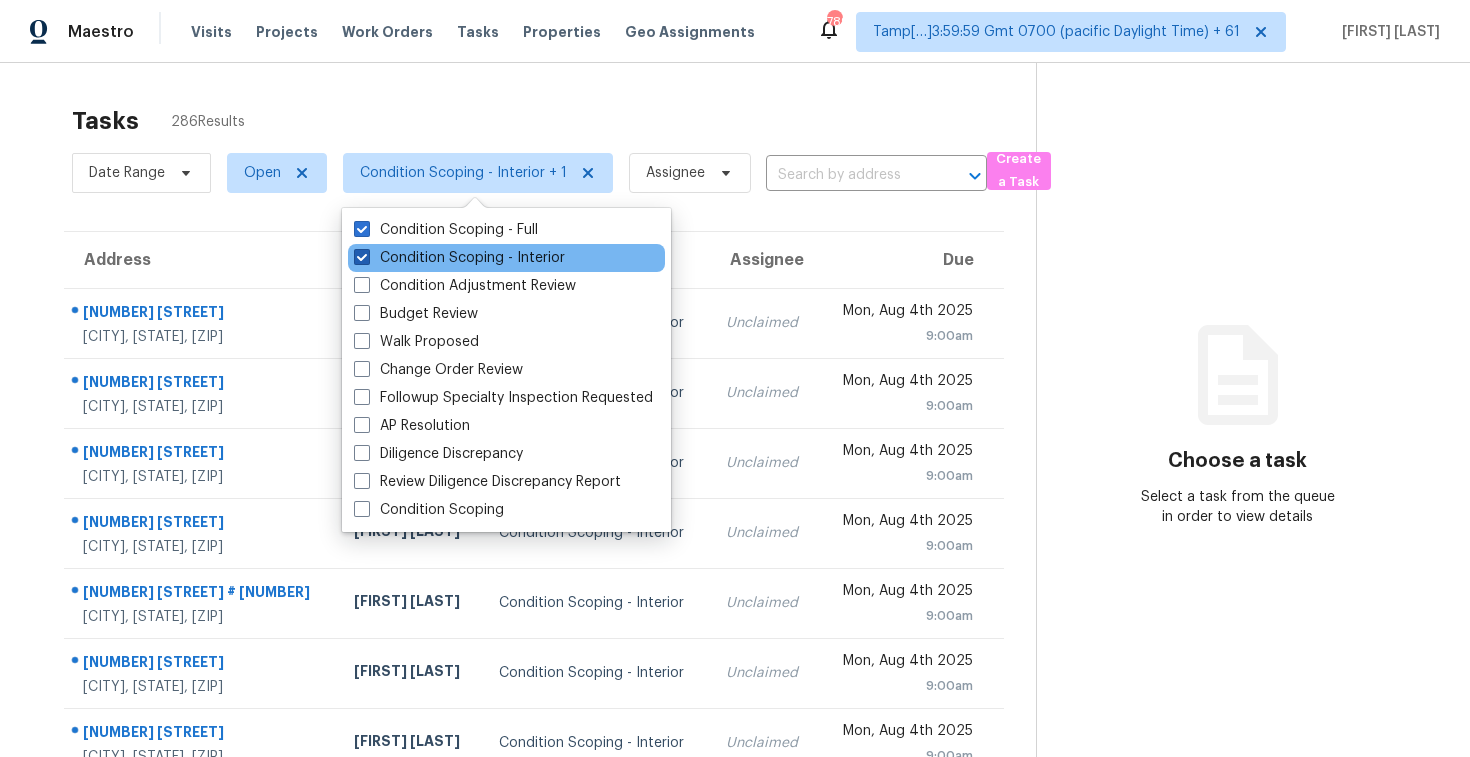 click on "Condition Scoping - Interior" at bounding box center [459, 258] 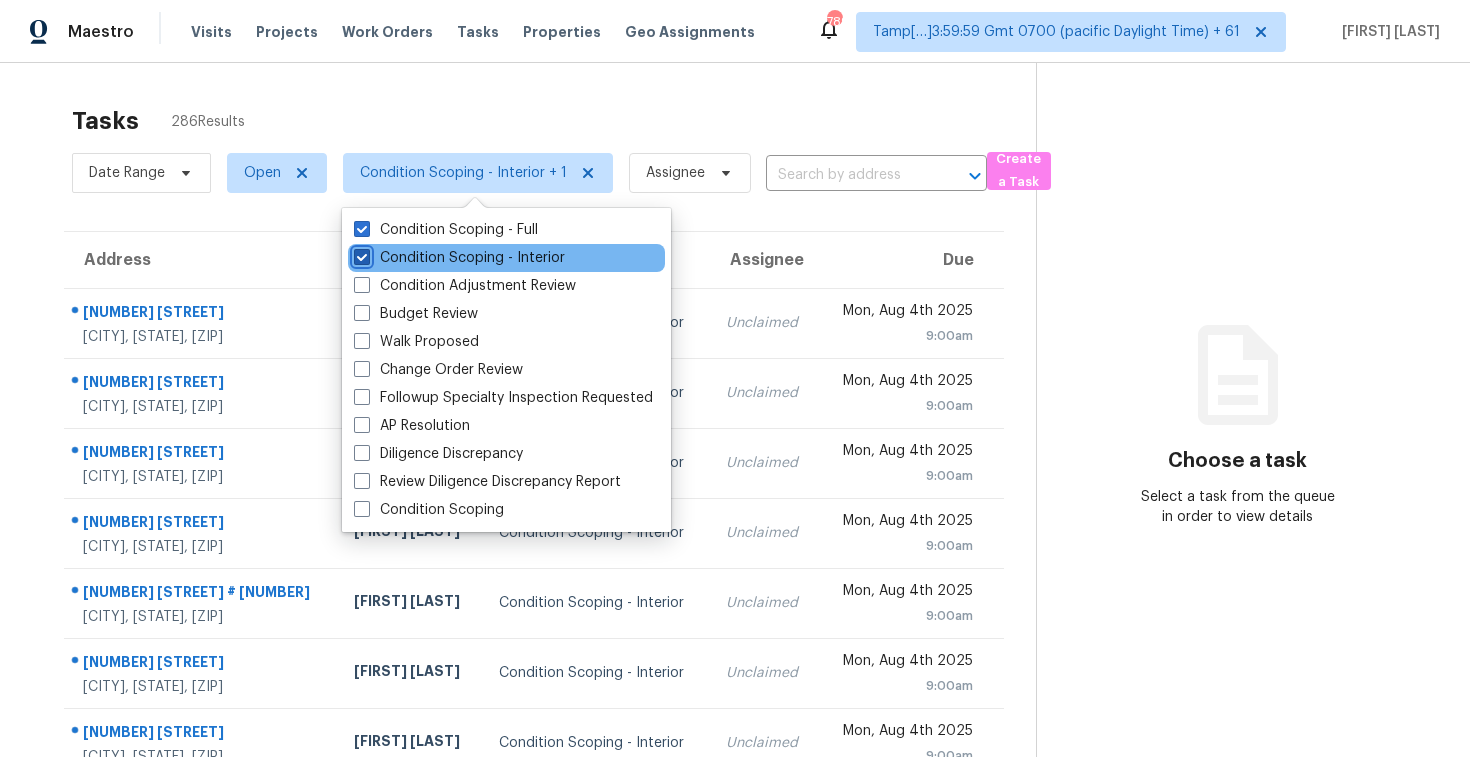 click on "Condition Scoping - Interior" at bounding box center (360, 254) 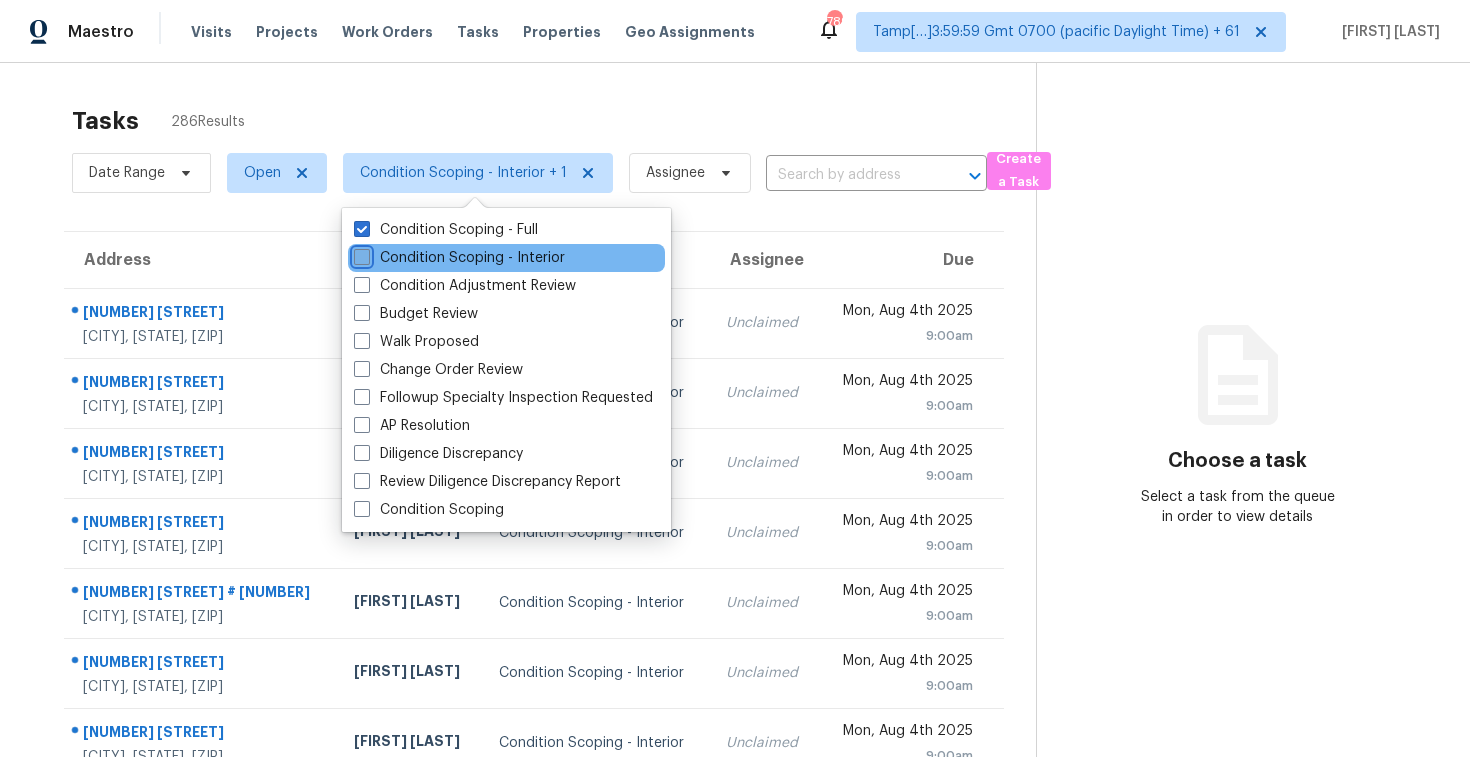 checkbox on "false" 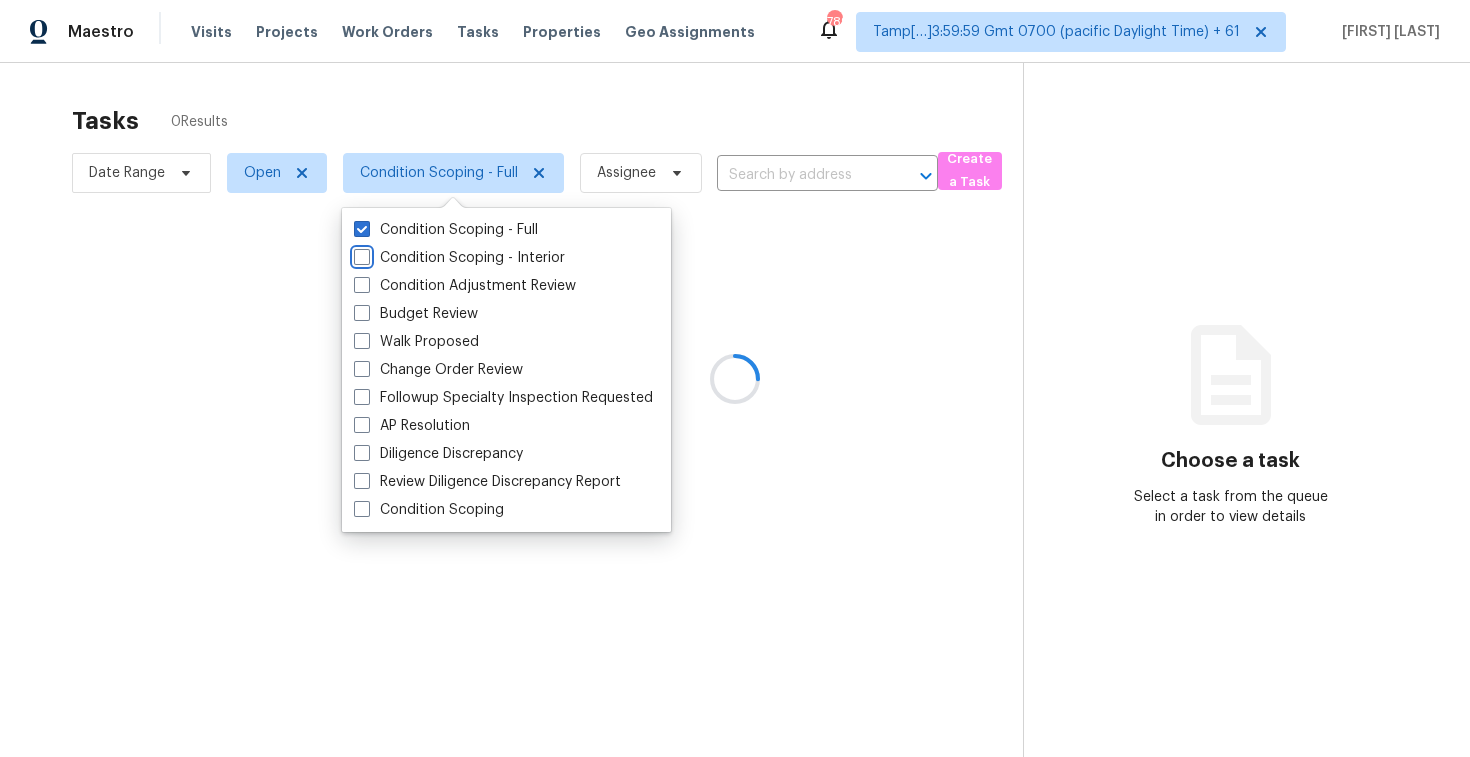 click at bounding box center (735, 378) 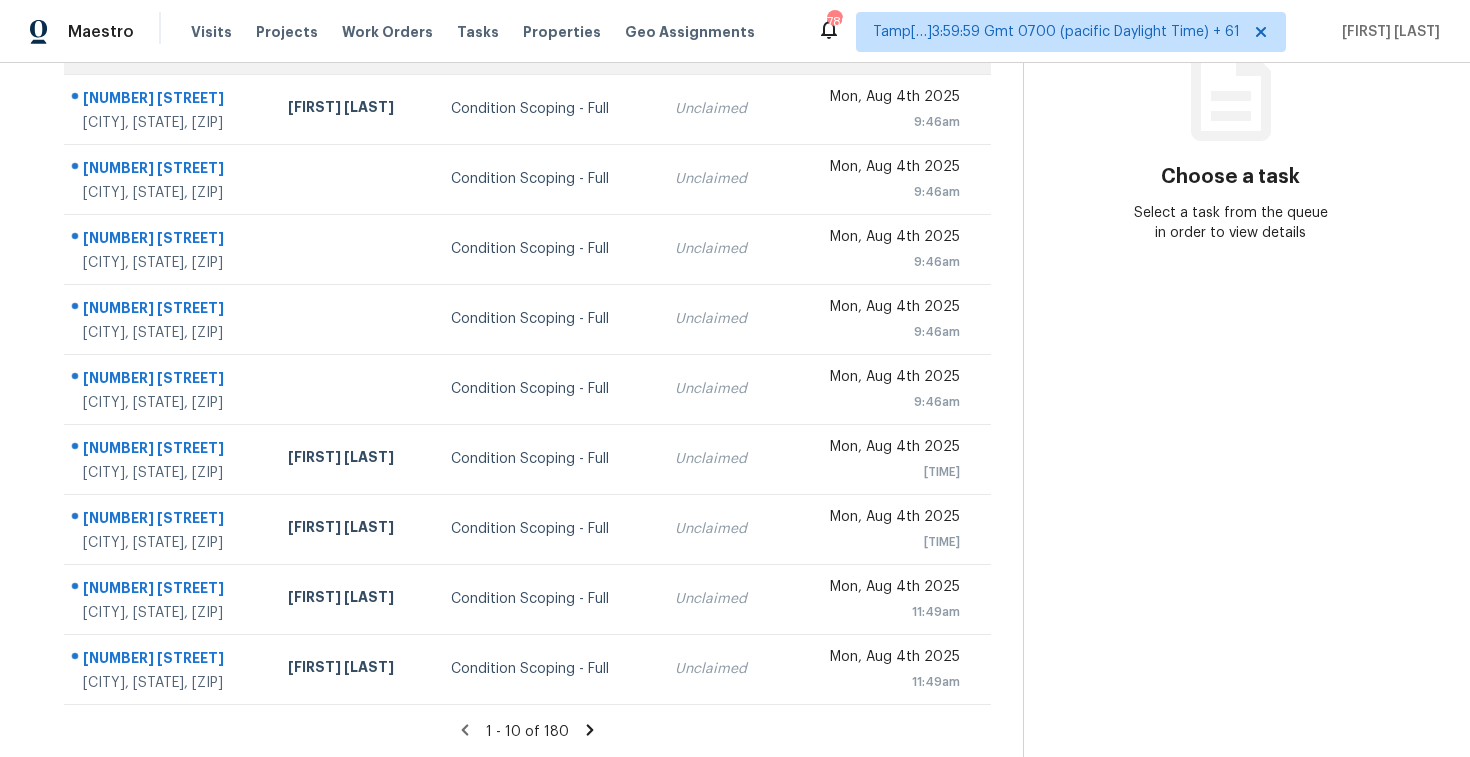 scroll, scrollTop: 8, scrollLeft: 0, axis: vertical 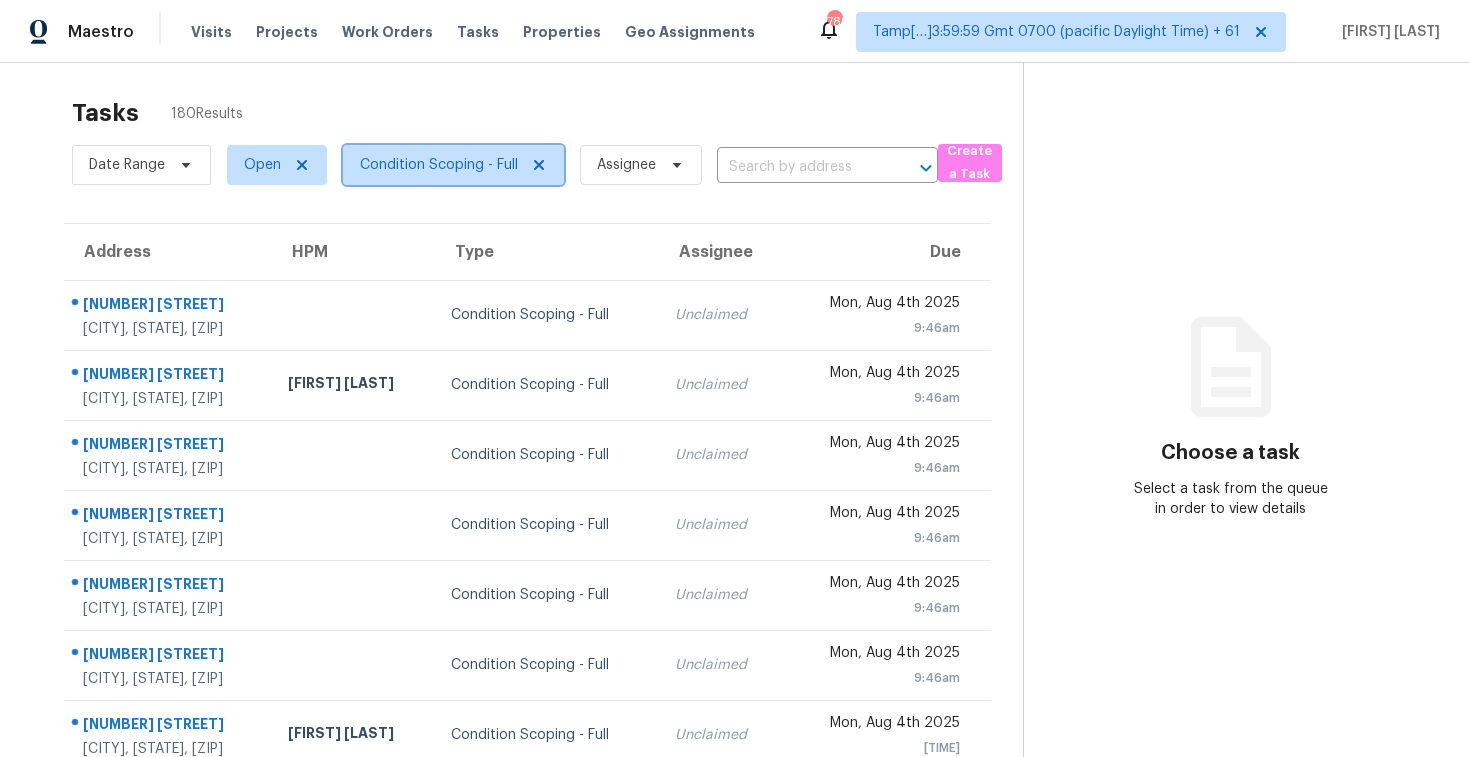 click on "Condition Scoping - Full" at bounding box center (439, 165) 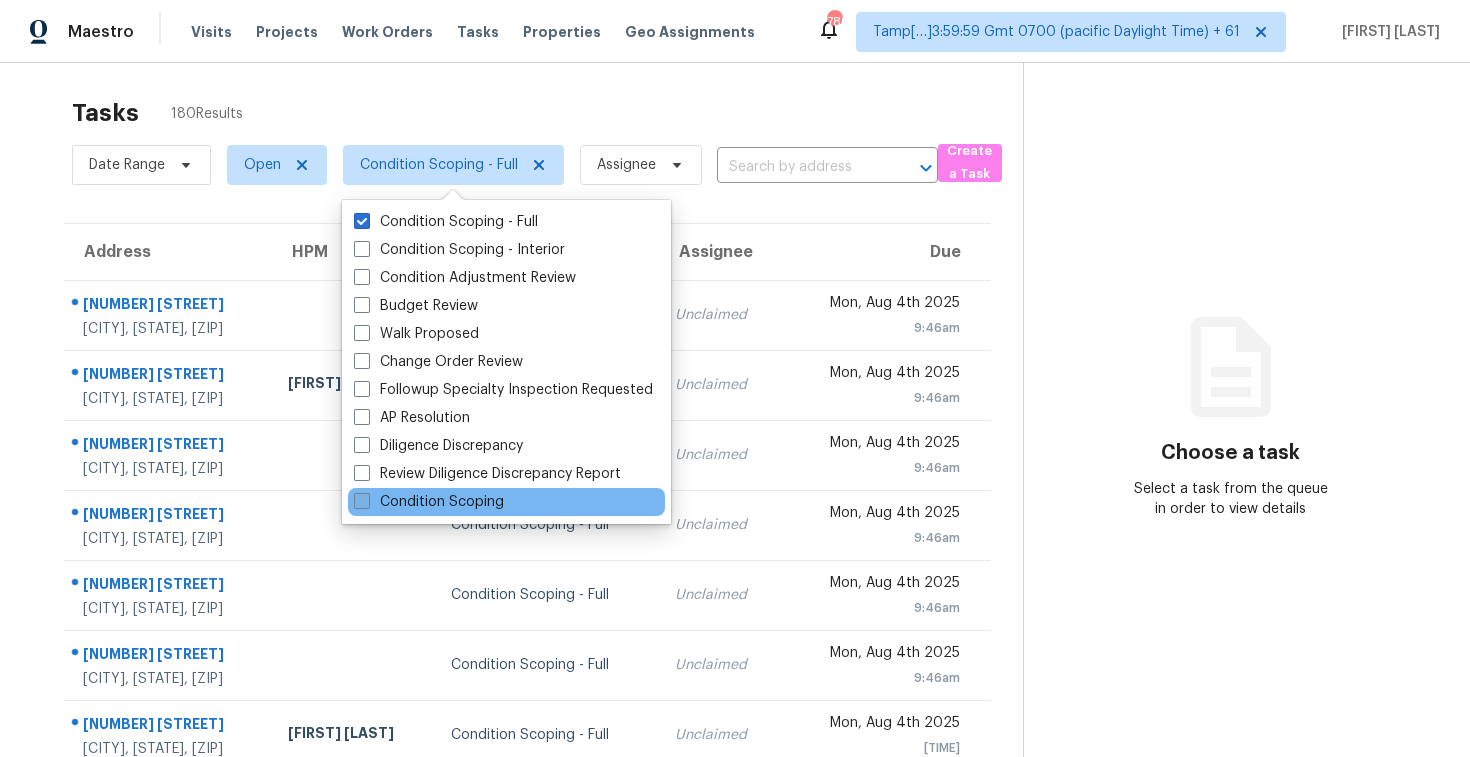 click on "Condition Scoping" at bounding box center (429, 502) 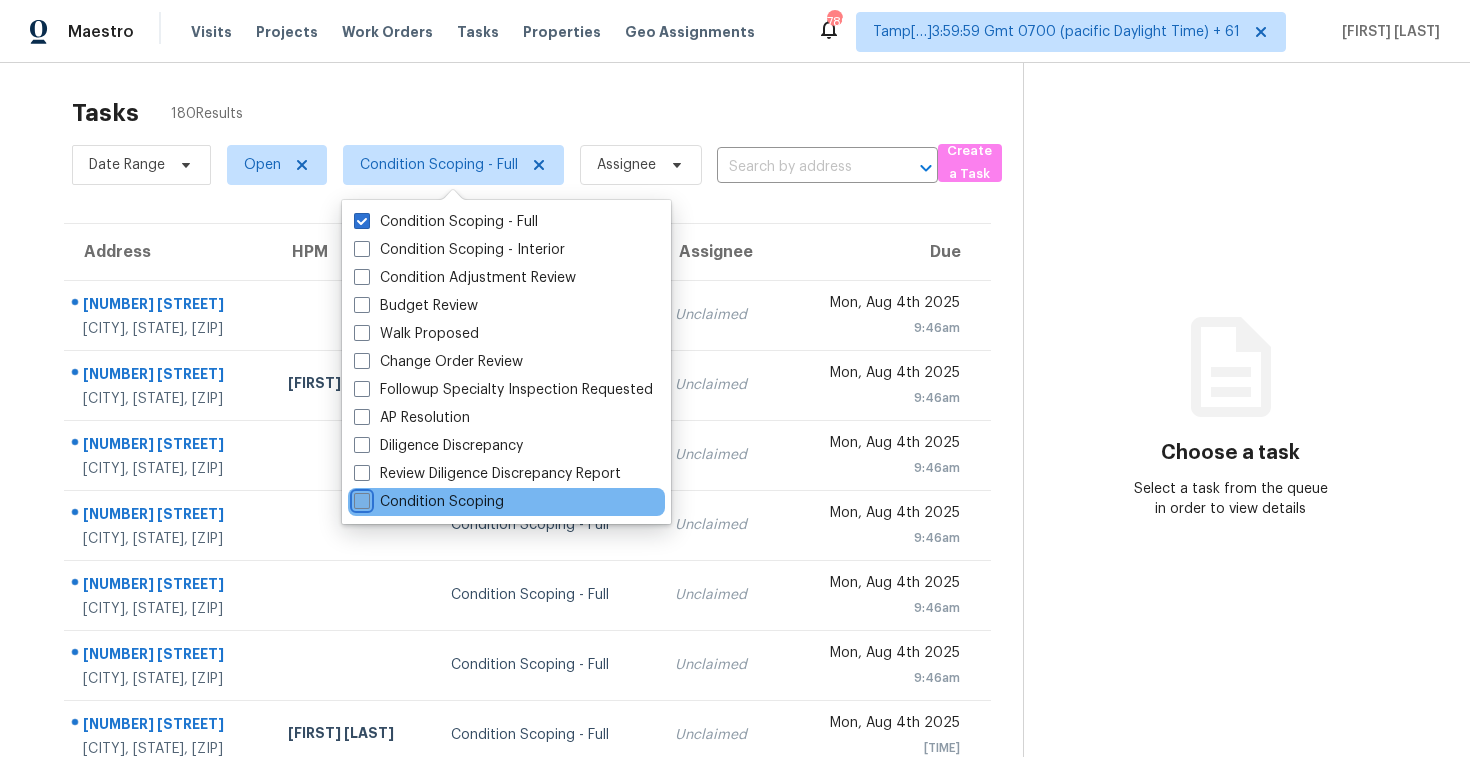 click on "Condition Scoping" at bounding box center (360, 498) 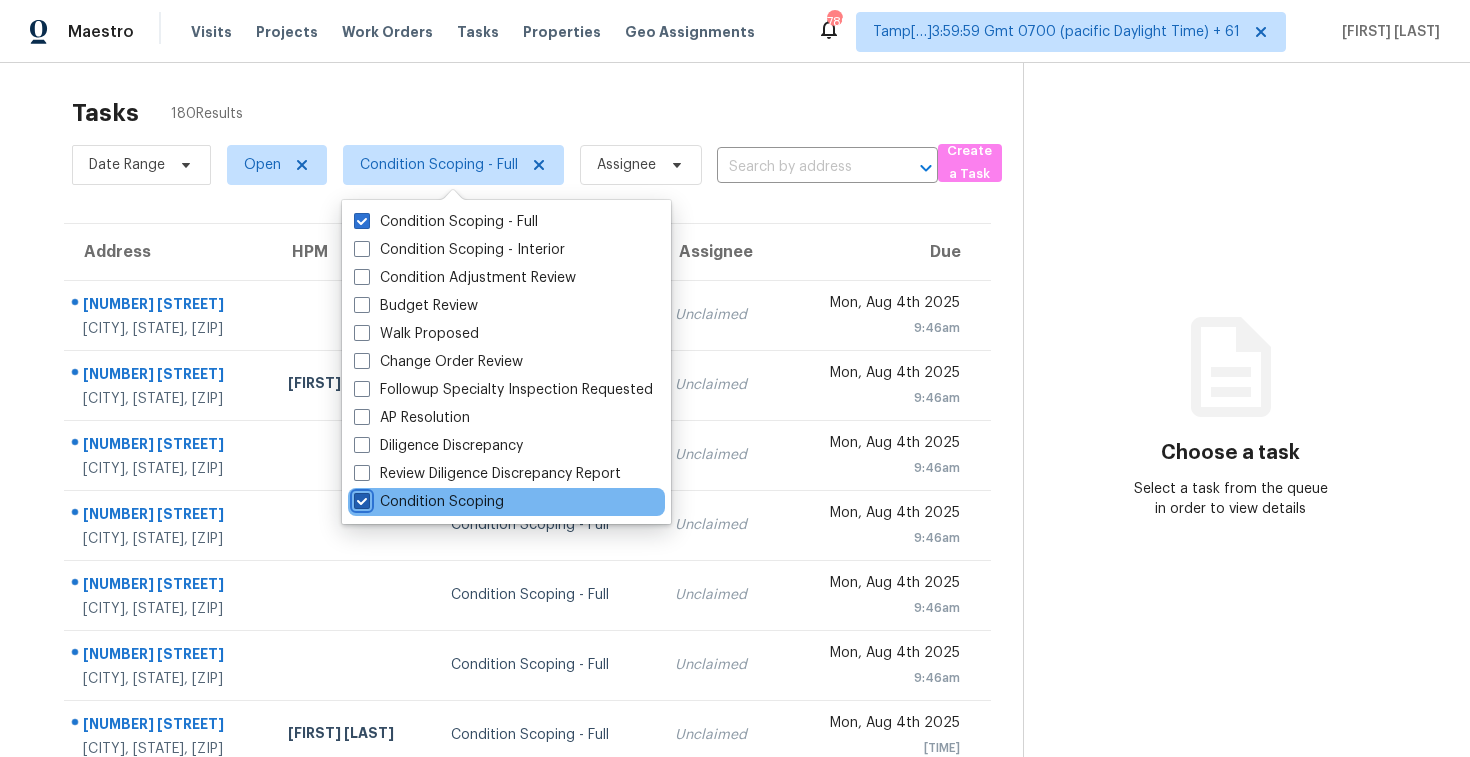 checkbox on "true" 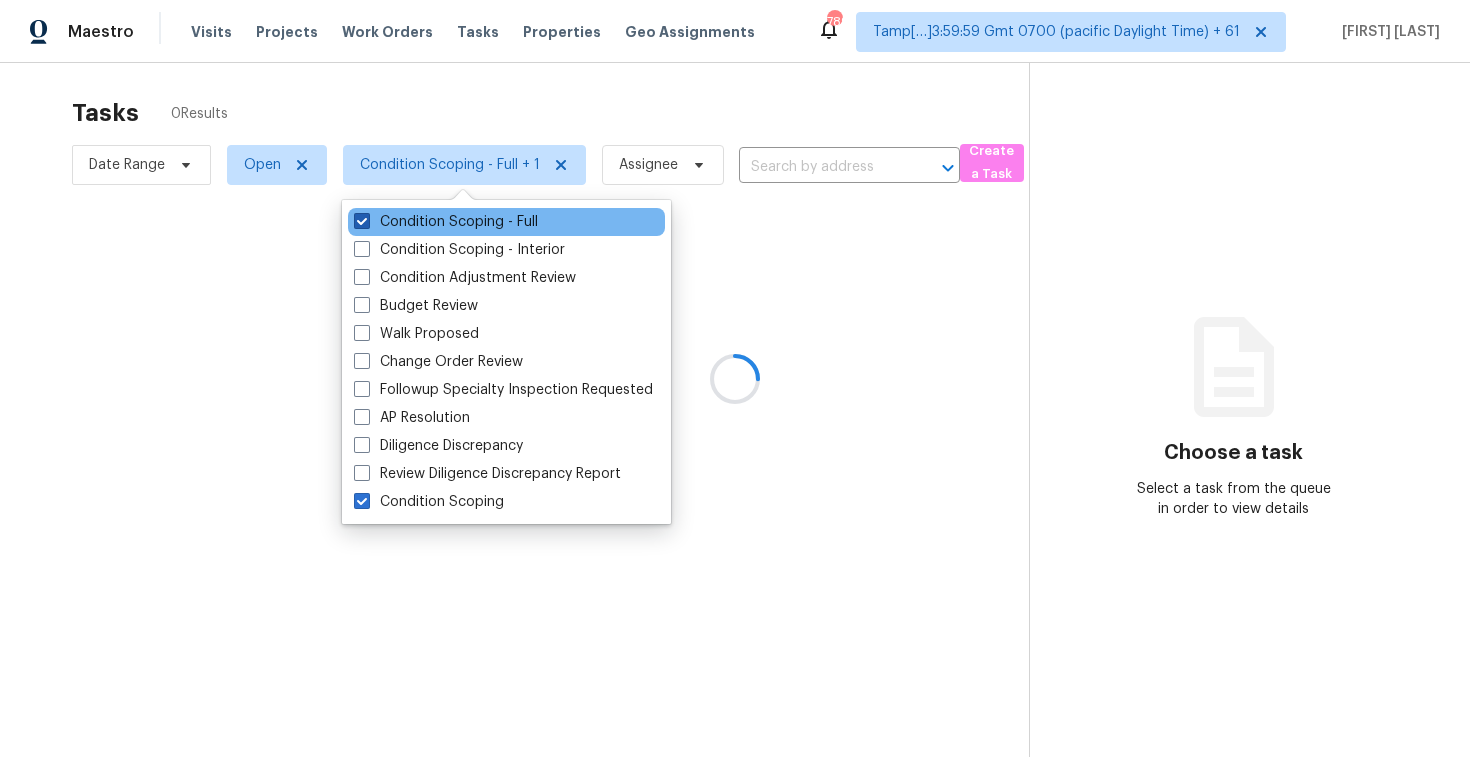 click on "Condition Scoping - Full" at bounding box center [446, 222] 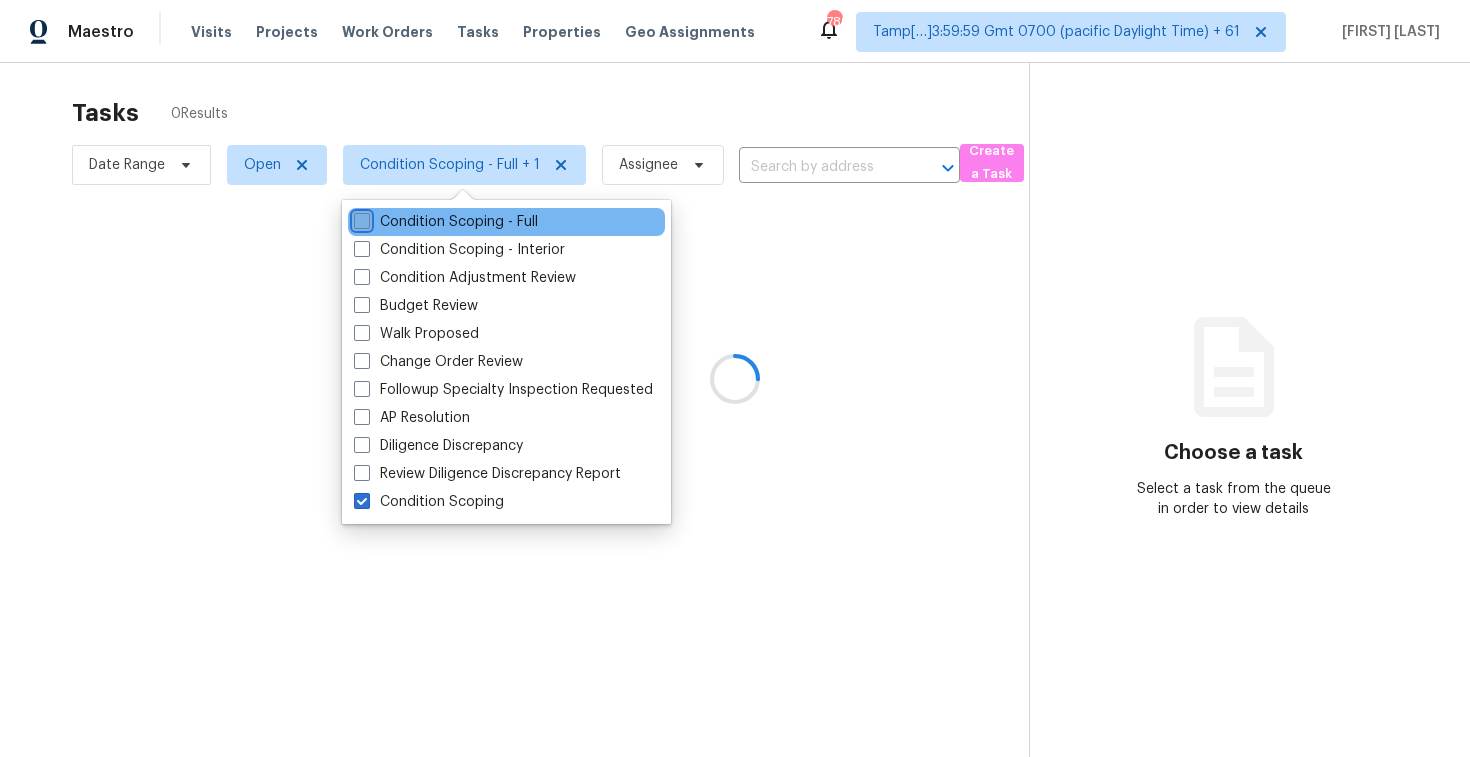 checkbox on "false" 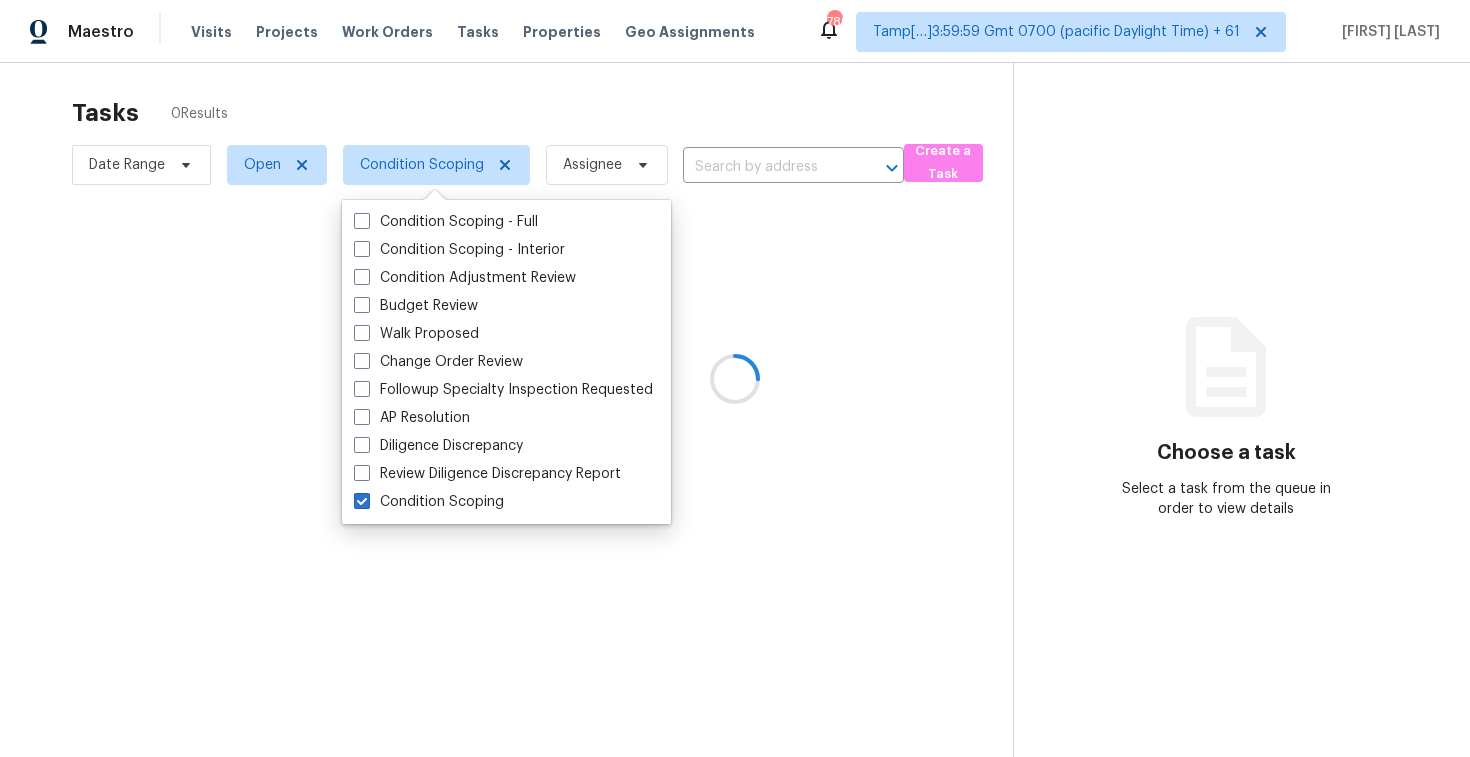 click at bounding box center [735, 378] 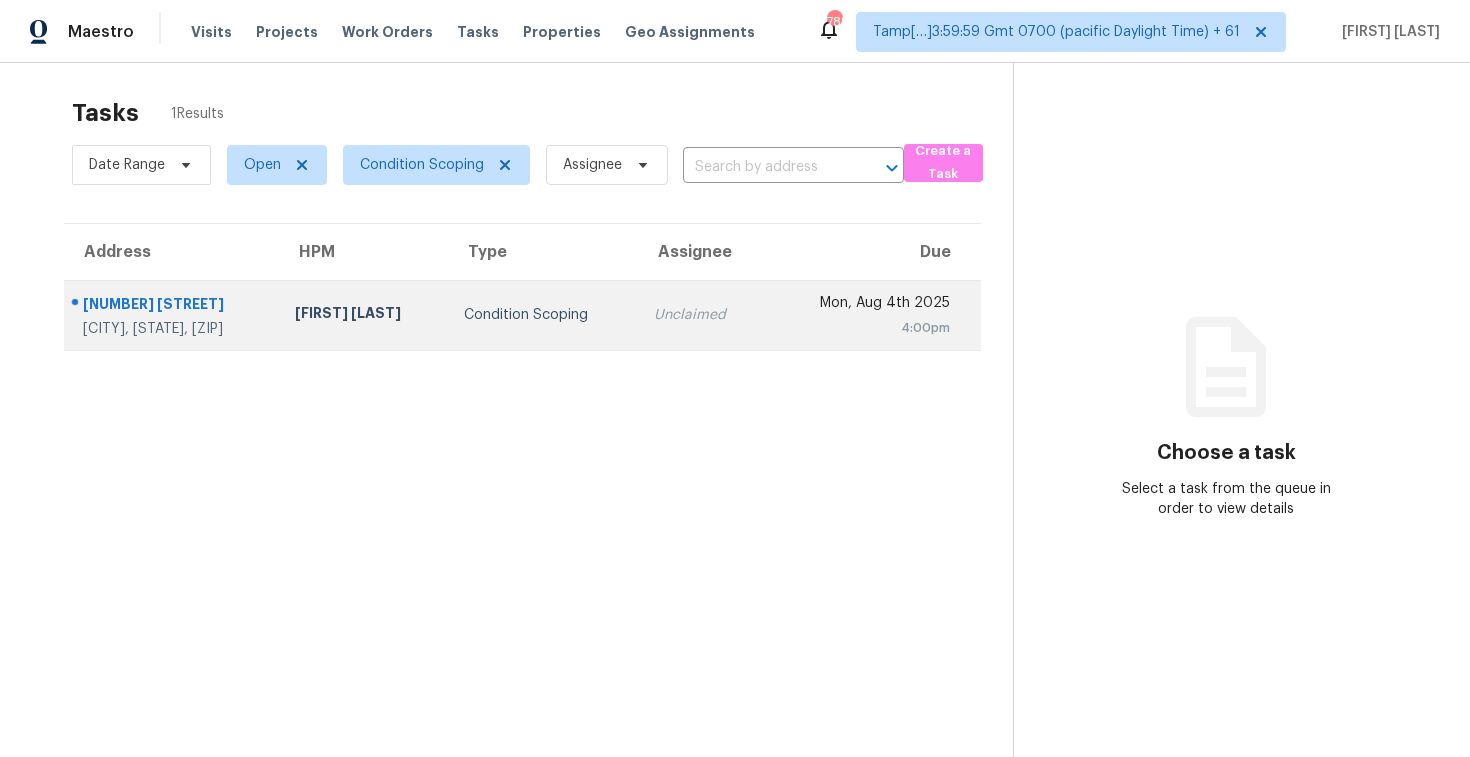 click on "Condition Scoping" at bounding box center [543, 315] 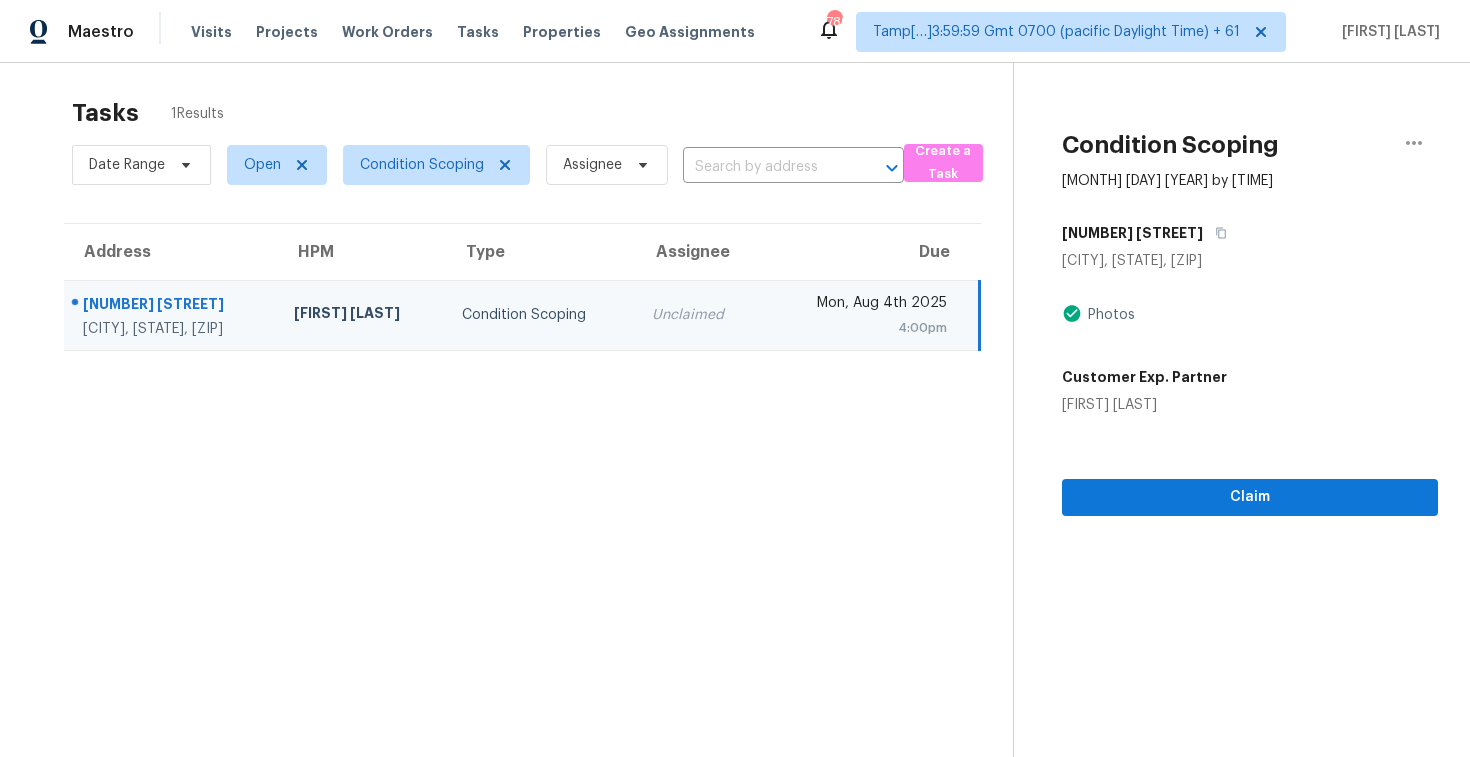 scroll, scrollTop: 0, scrollLeft: 0, axis: both 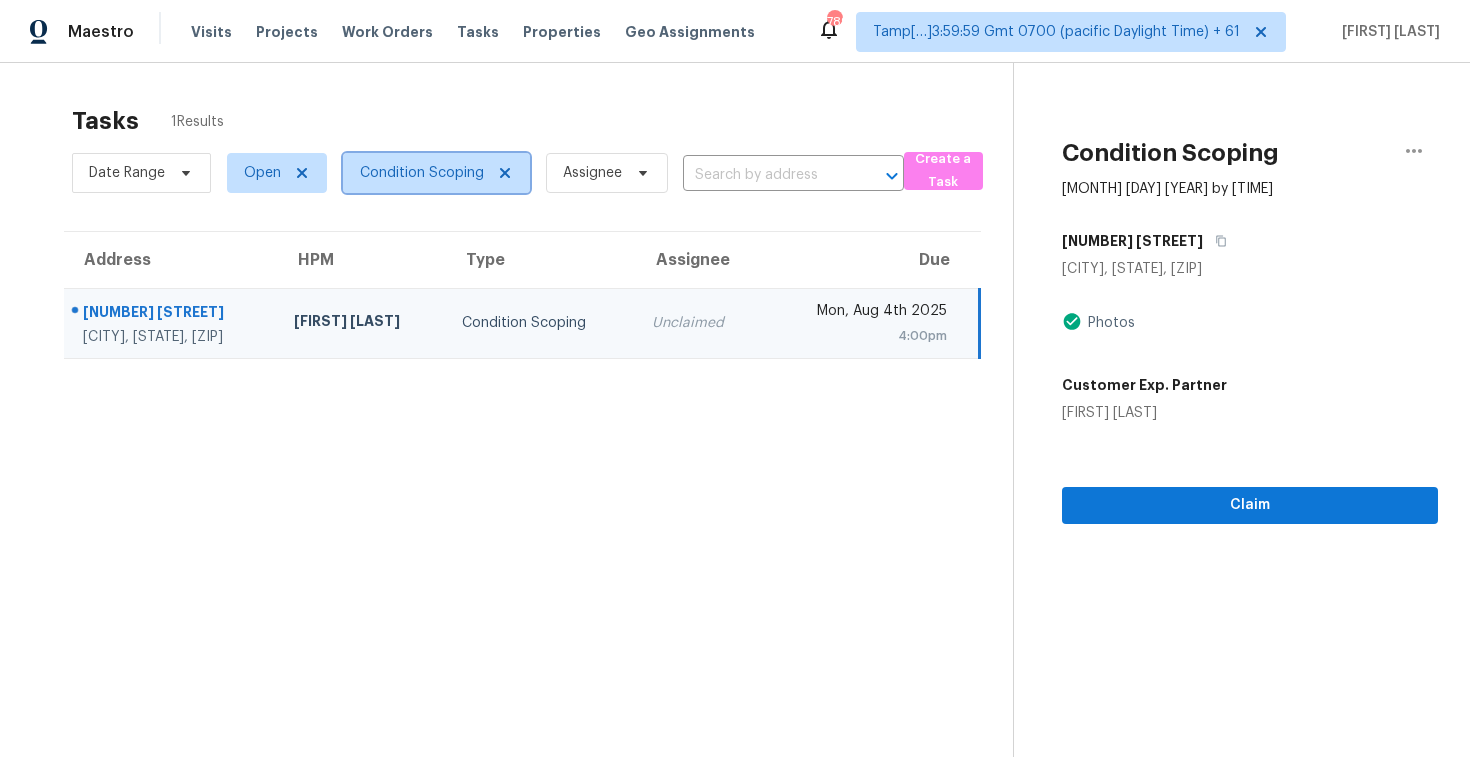 click on "Condition Scoping" at bounding box center [436, 173] 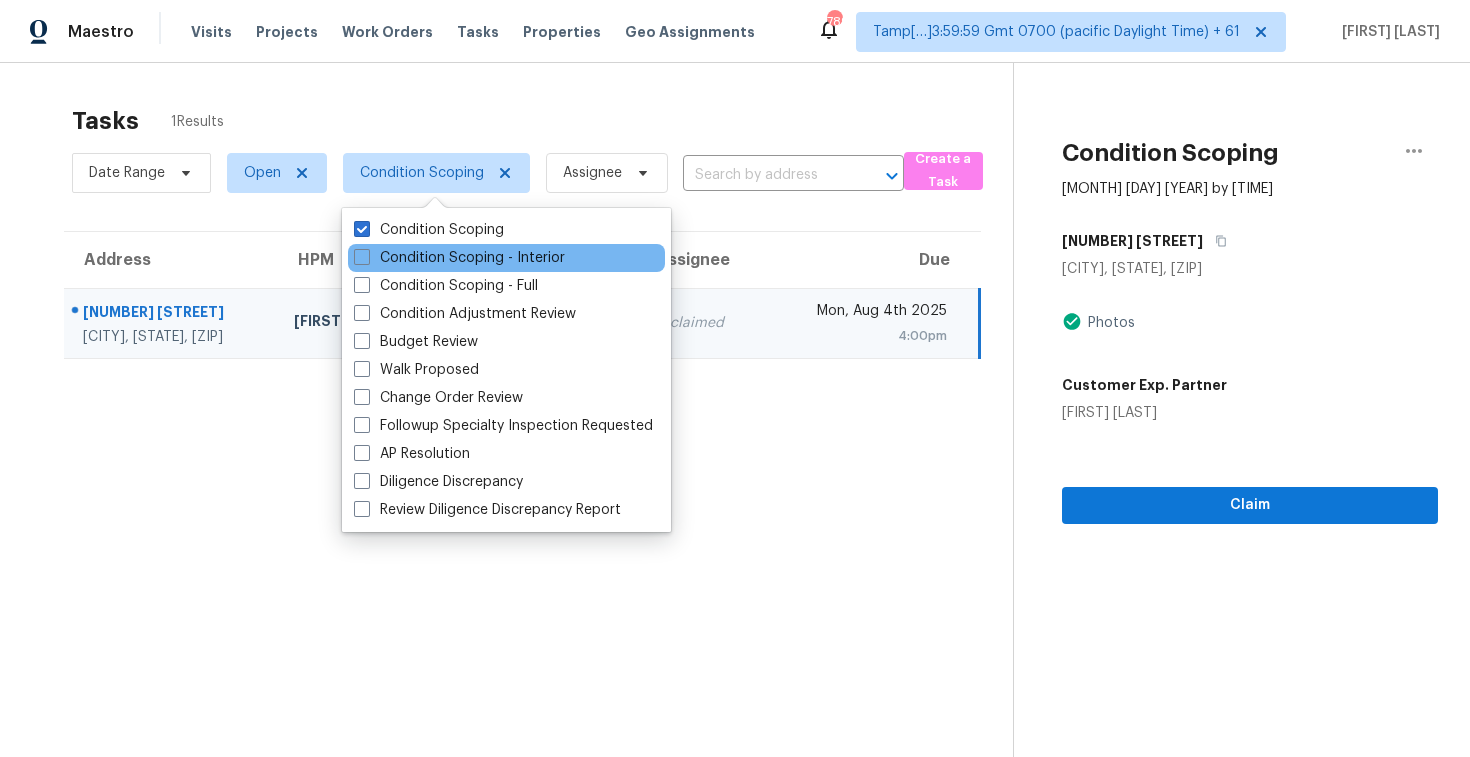 click on "Condition Scoping - Interior" at bounding box center (506, 258) 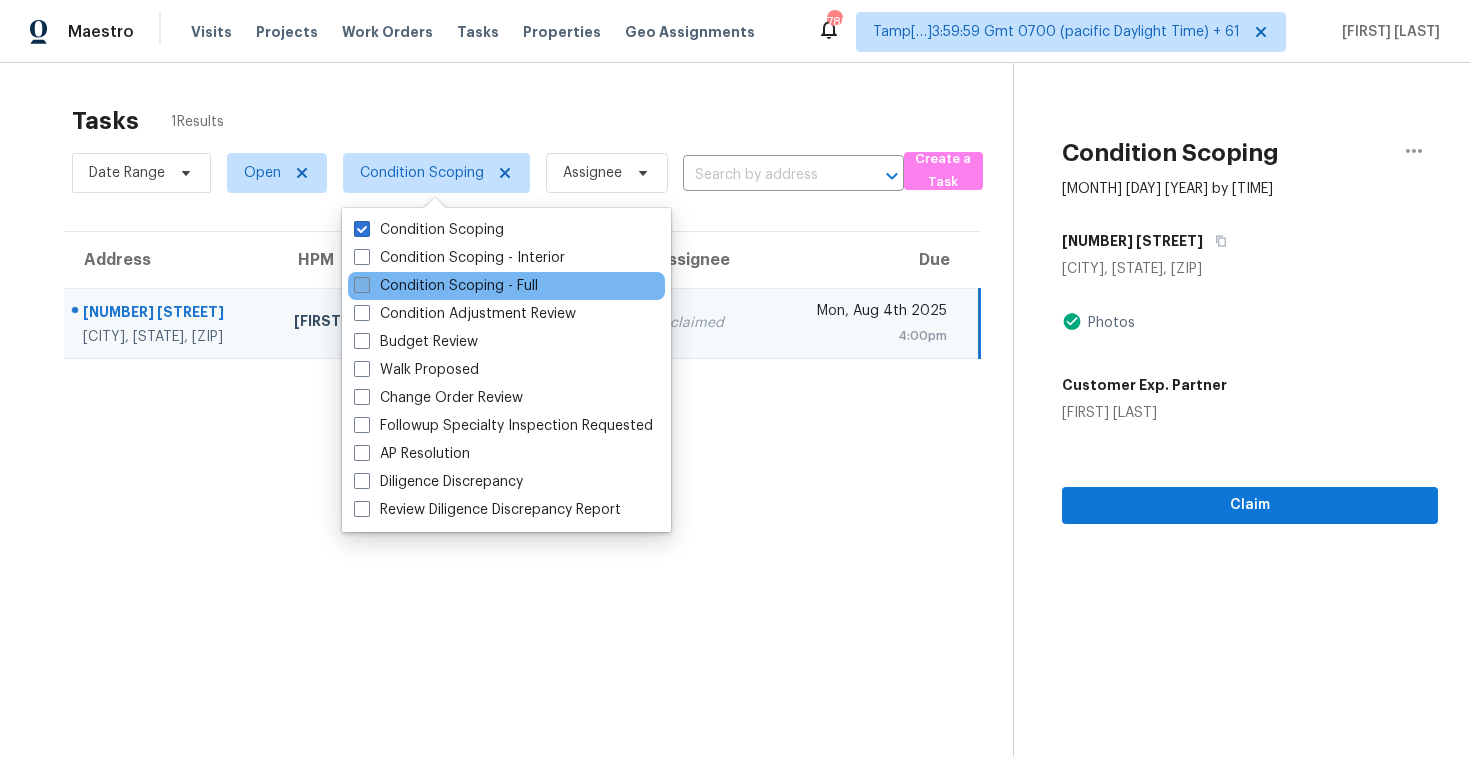 click on "Condition Scoping - Full" at bounding box center [446, 286] 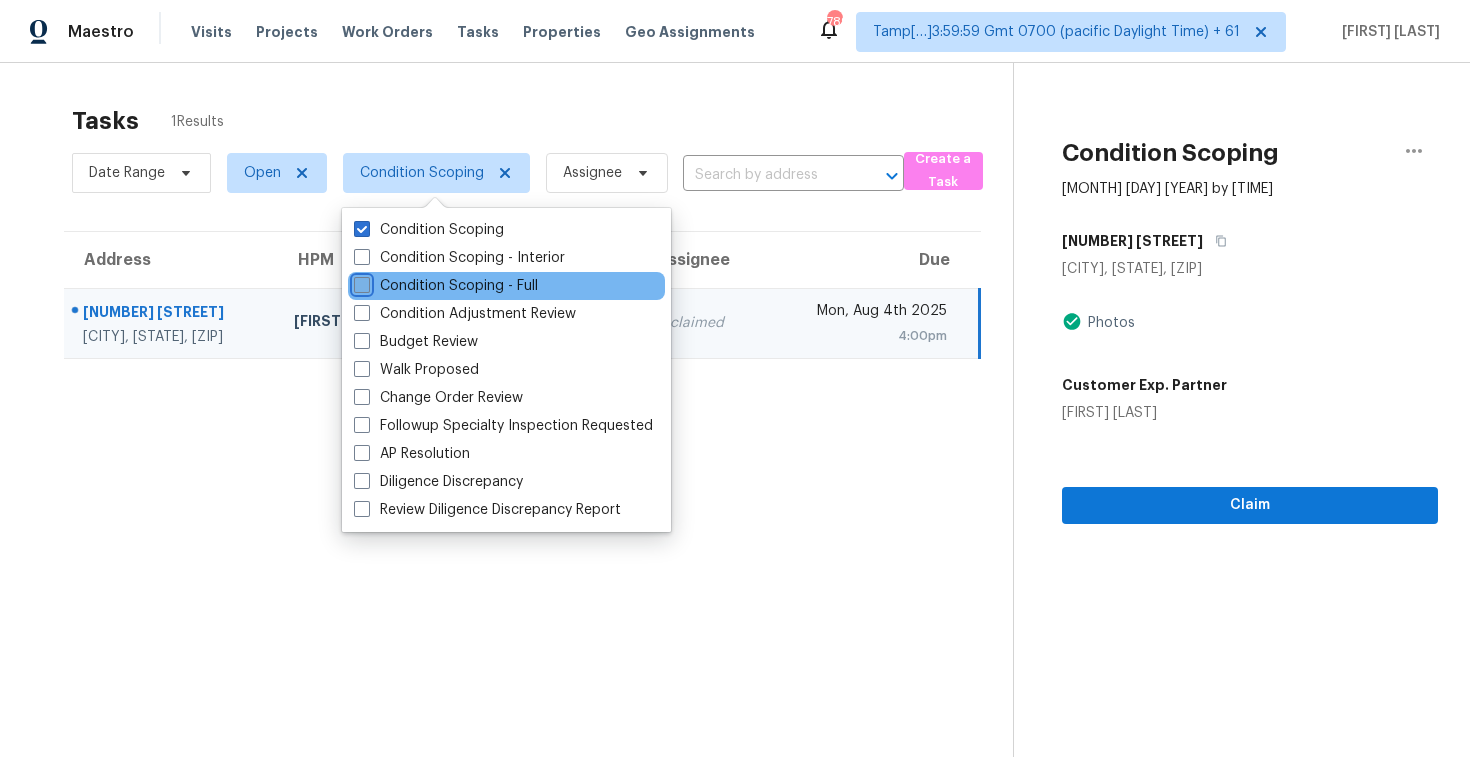 click on "Condition Scoping - Full" at bounding box center (360, 282) 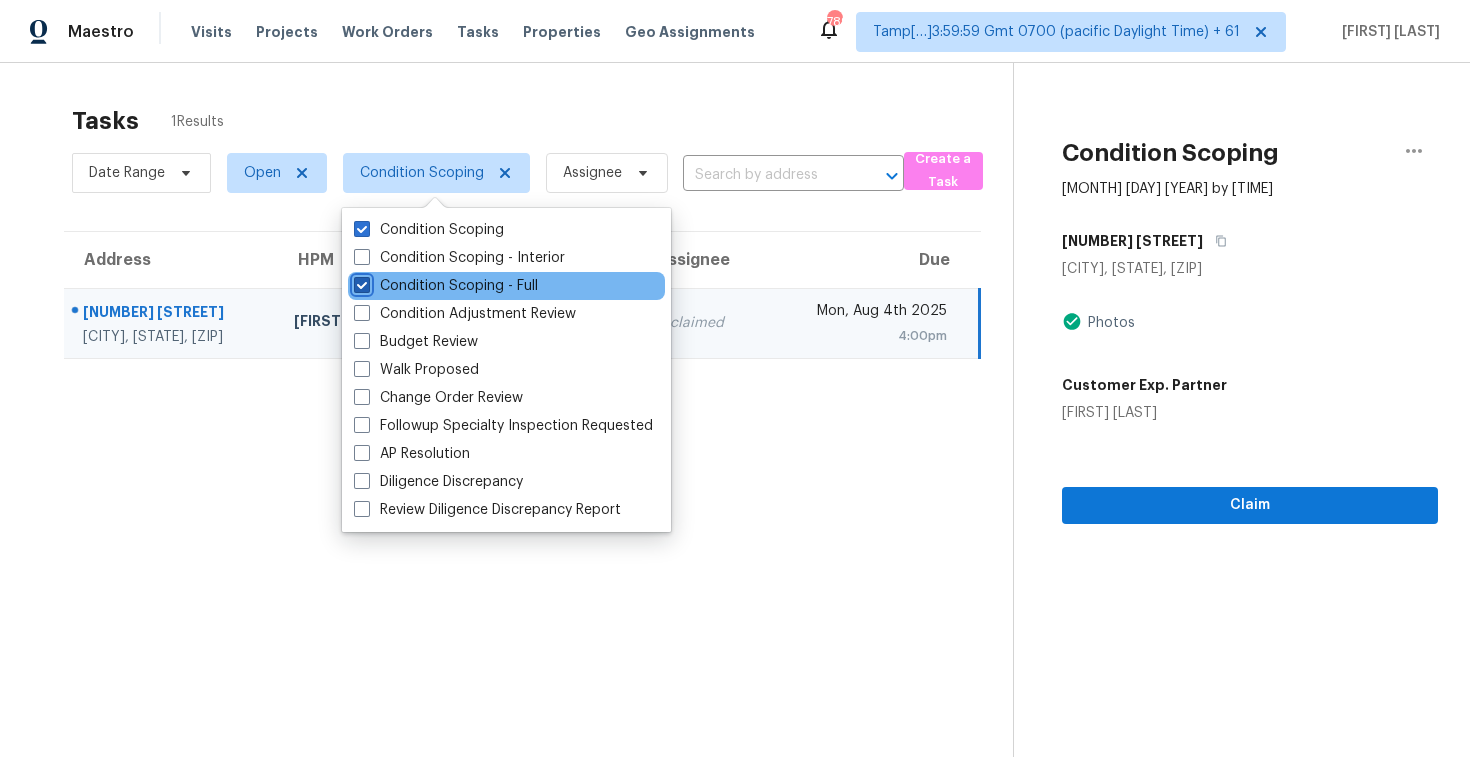 checkbox on "true" 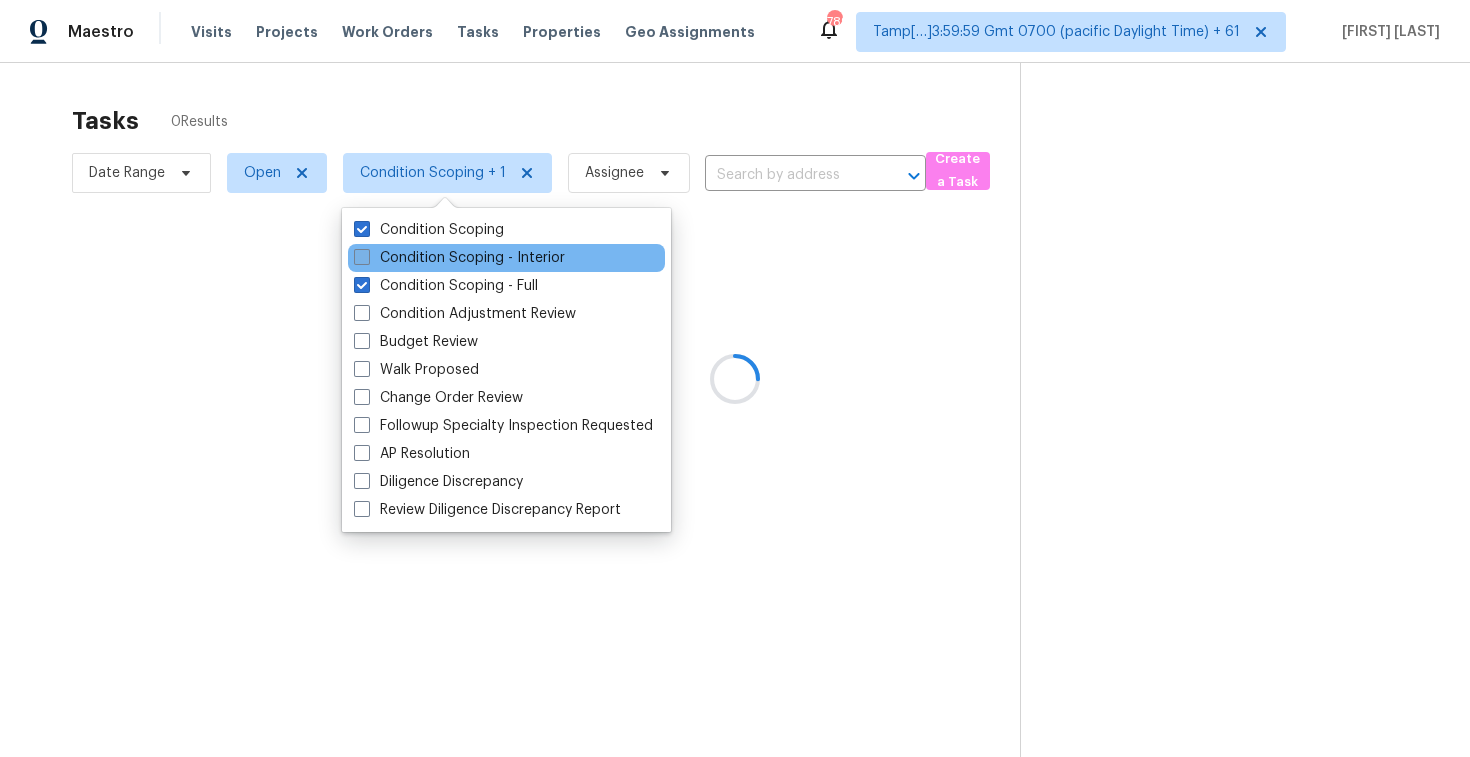 click on "Condition Scoping - Interior" at bounding box center [459, 258] 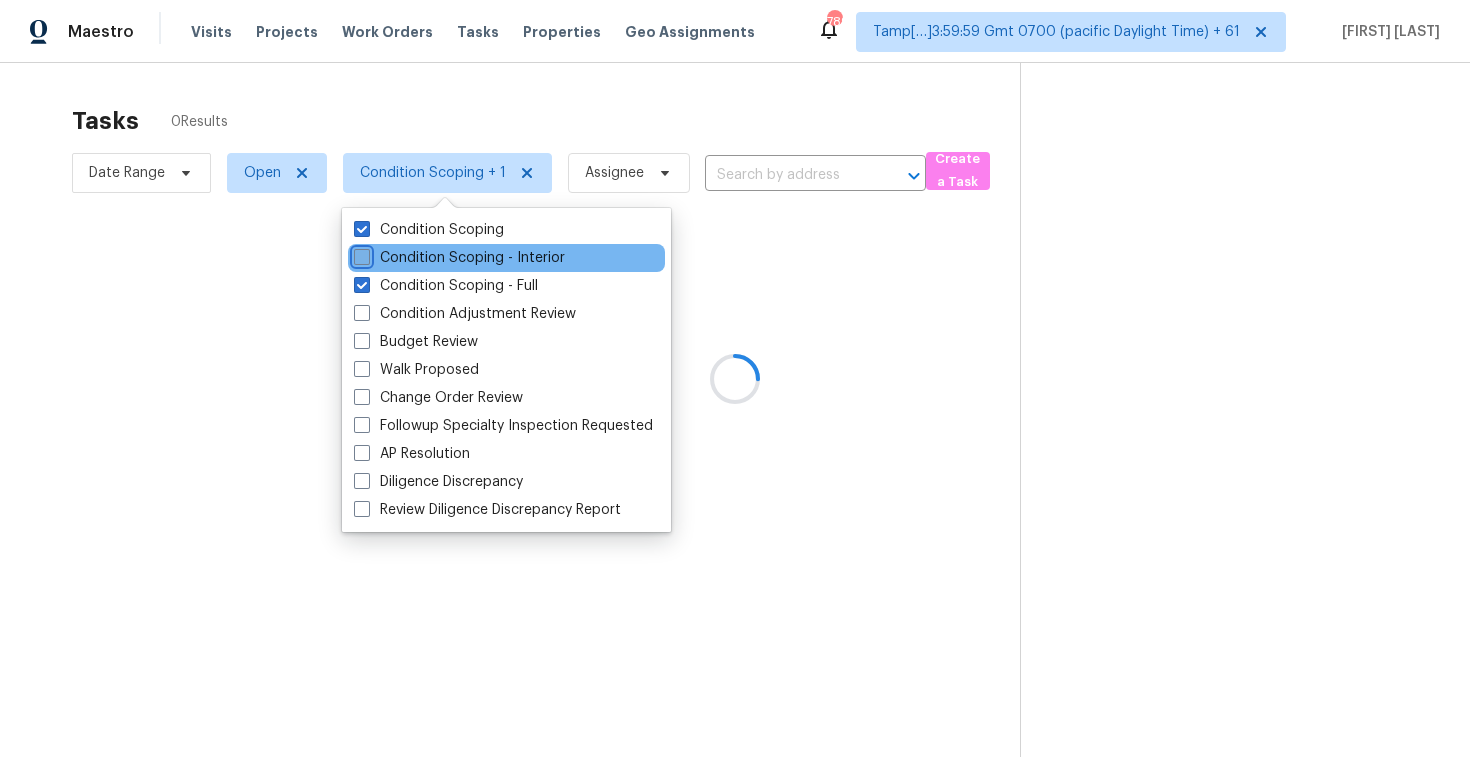 click on "Condition Scoping - Interior" at bounding box center (360, 254) 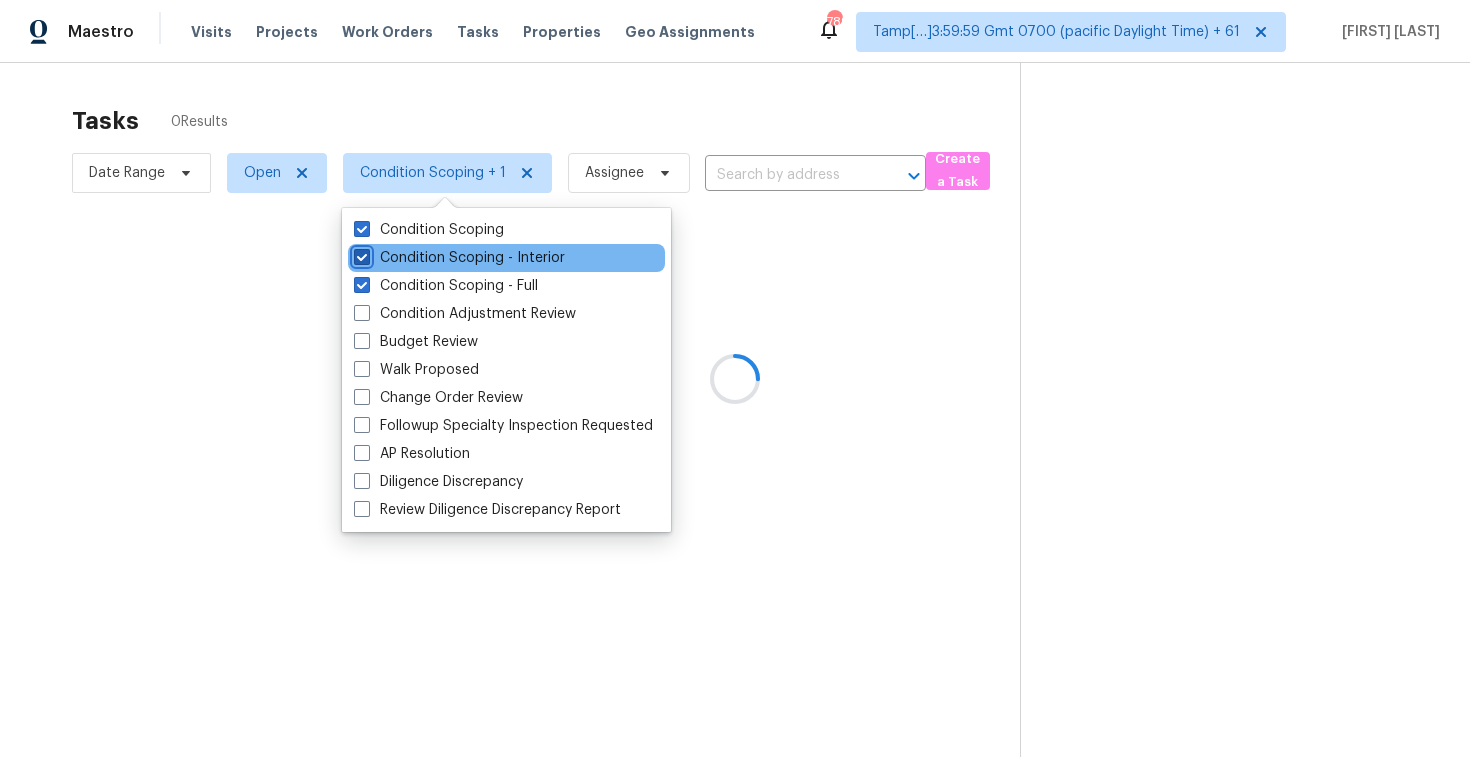 checkbox on "true" 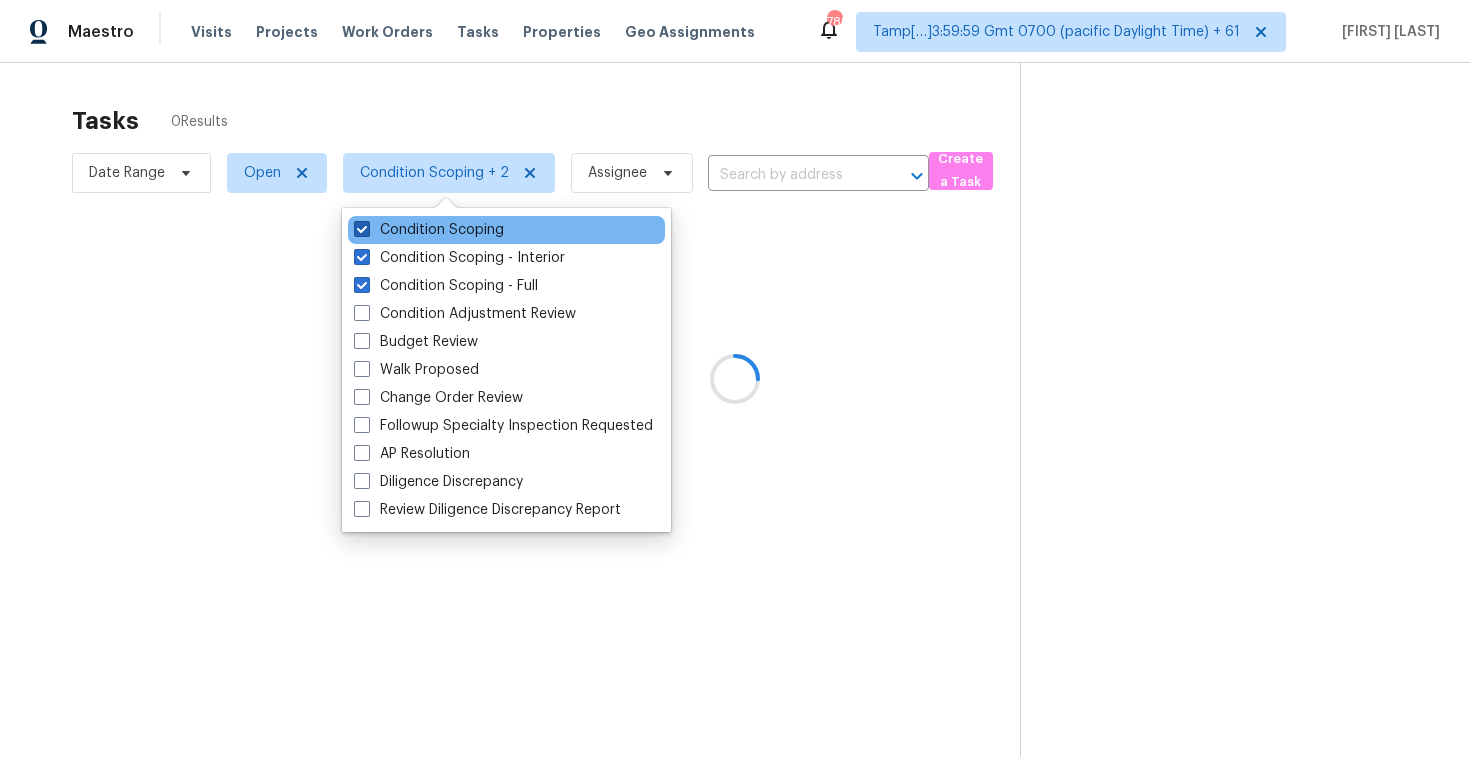 click on "Condition Scoping" at bounding box center (429, 230) 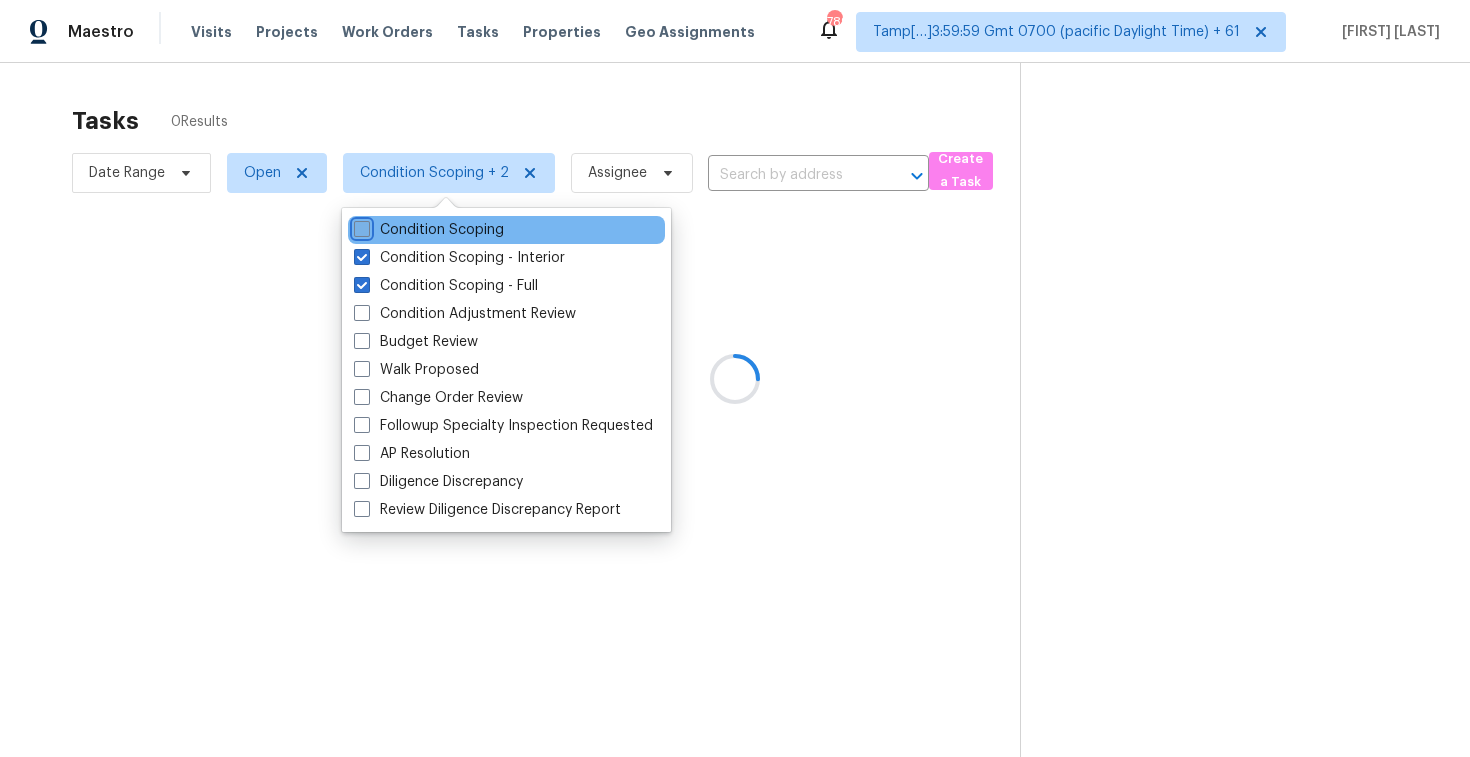 checkbox on "false" 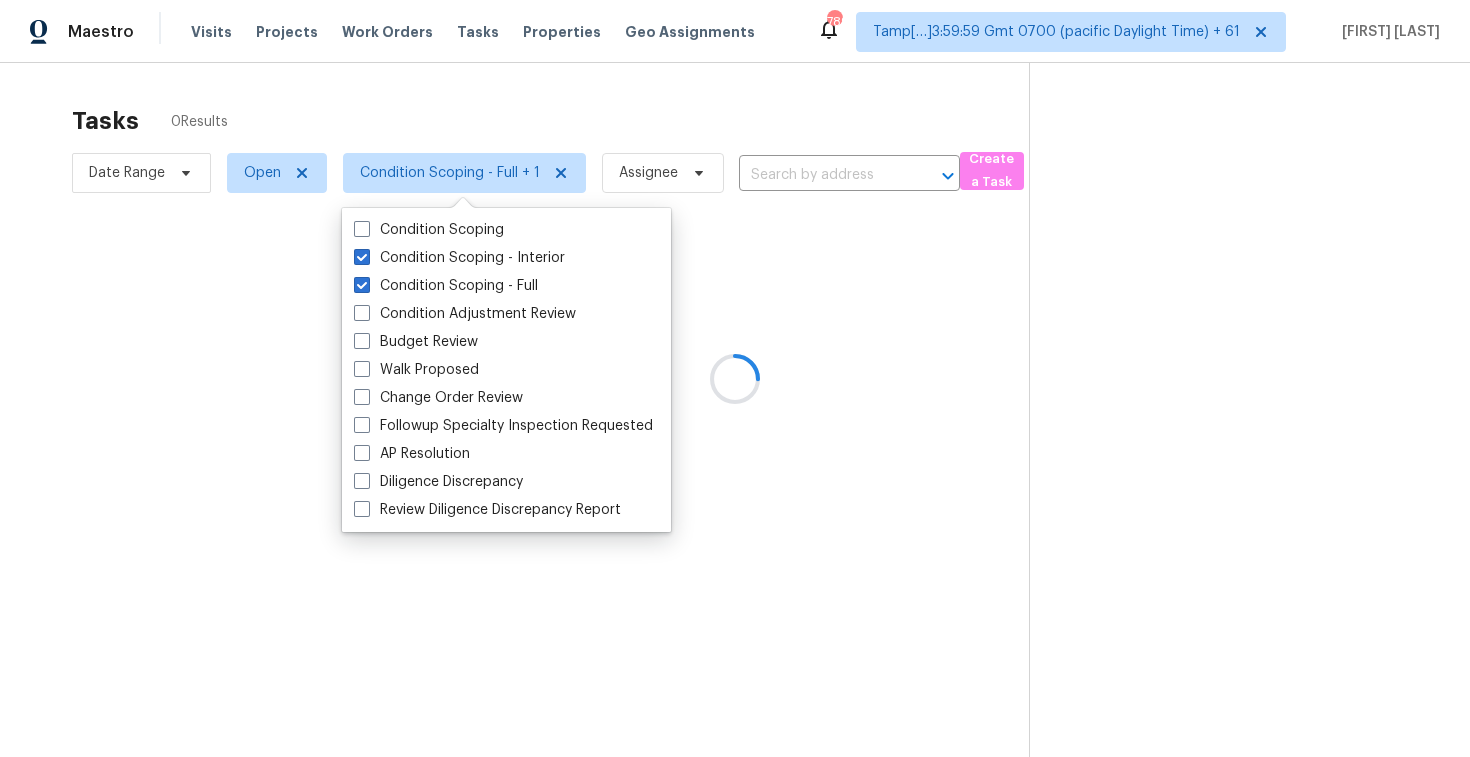 click at bounding box center [735, 378] 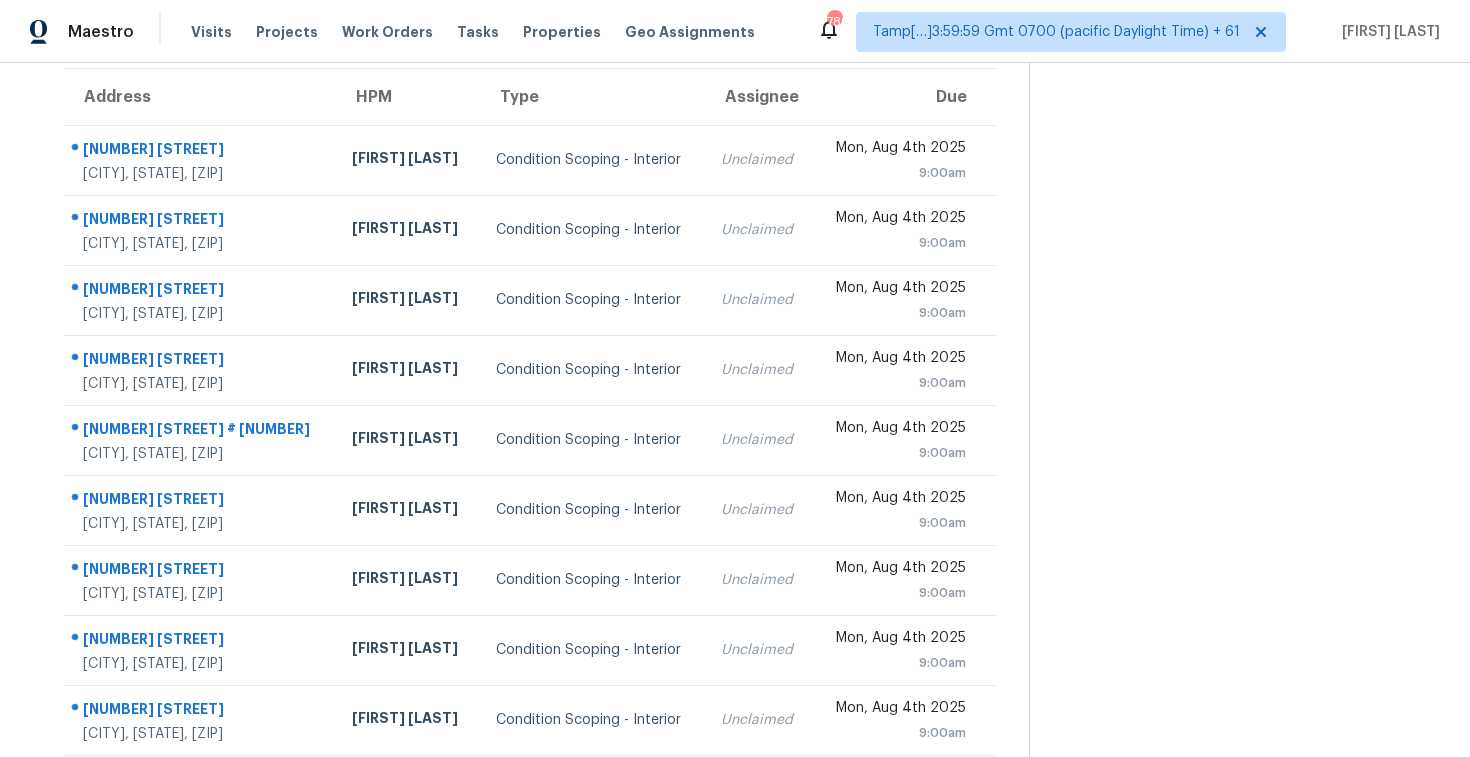 scroll, scrollTop: 284, scrollLeft: 0, axis: vertical 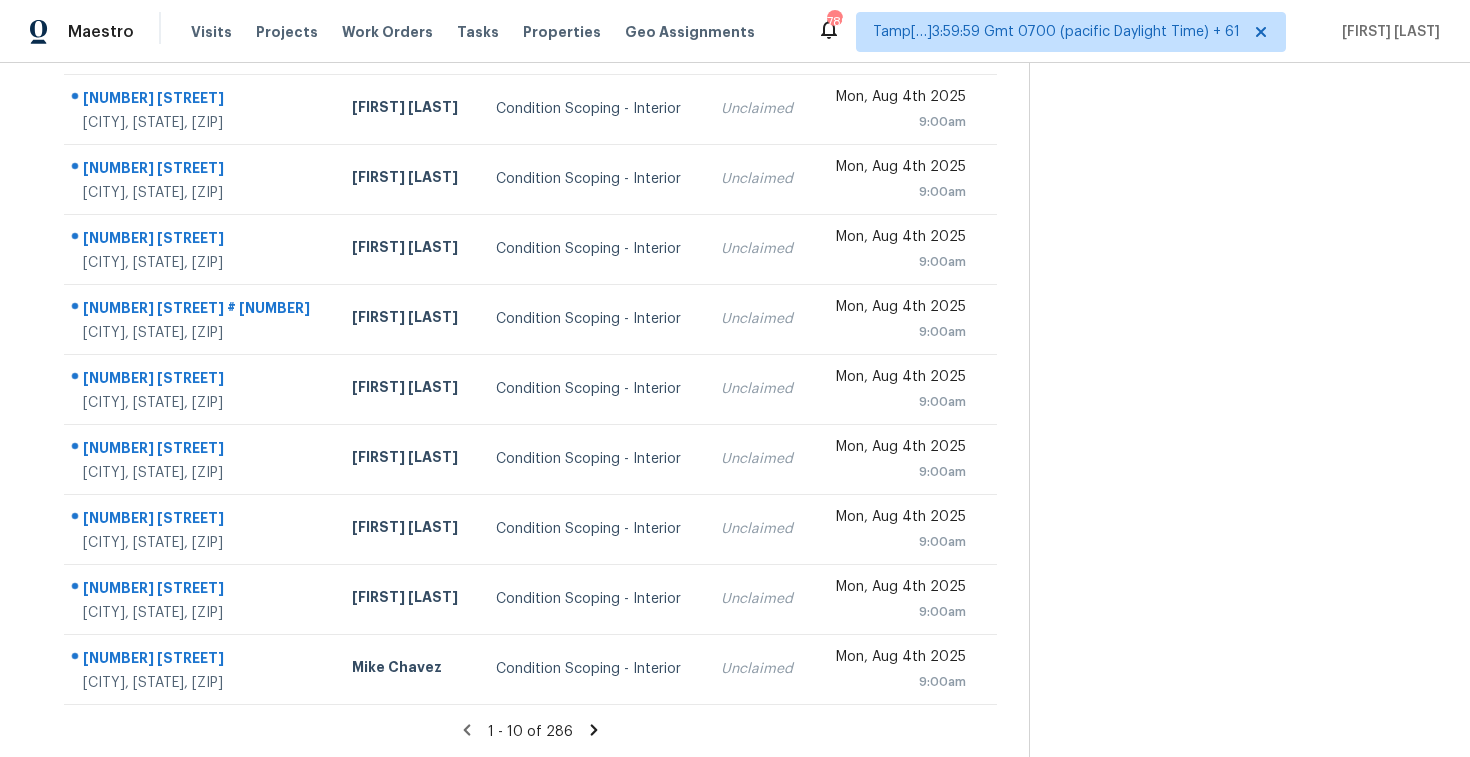 click 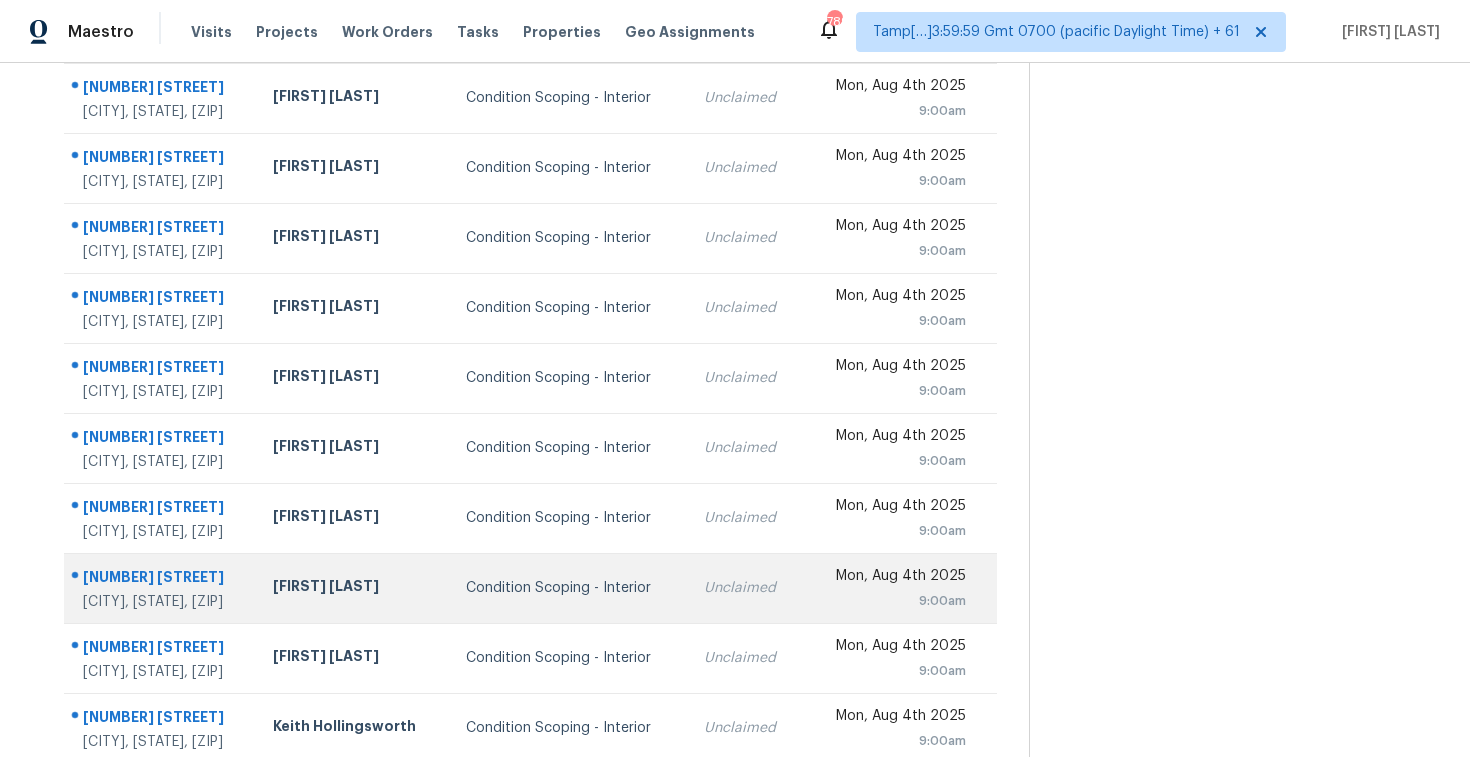 scroll, scrollTop: 284, scrollLeft: 0, axis: vertical 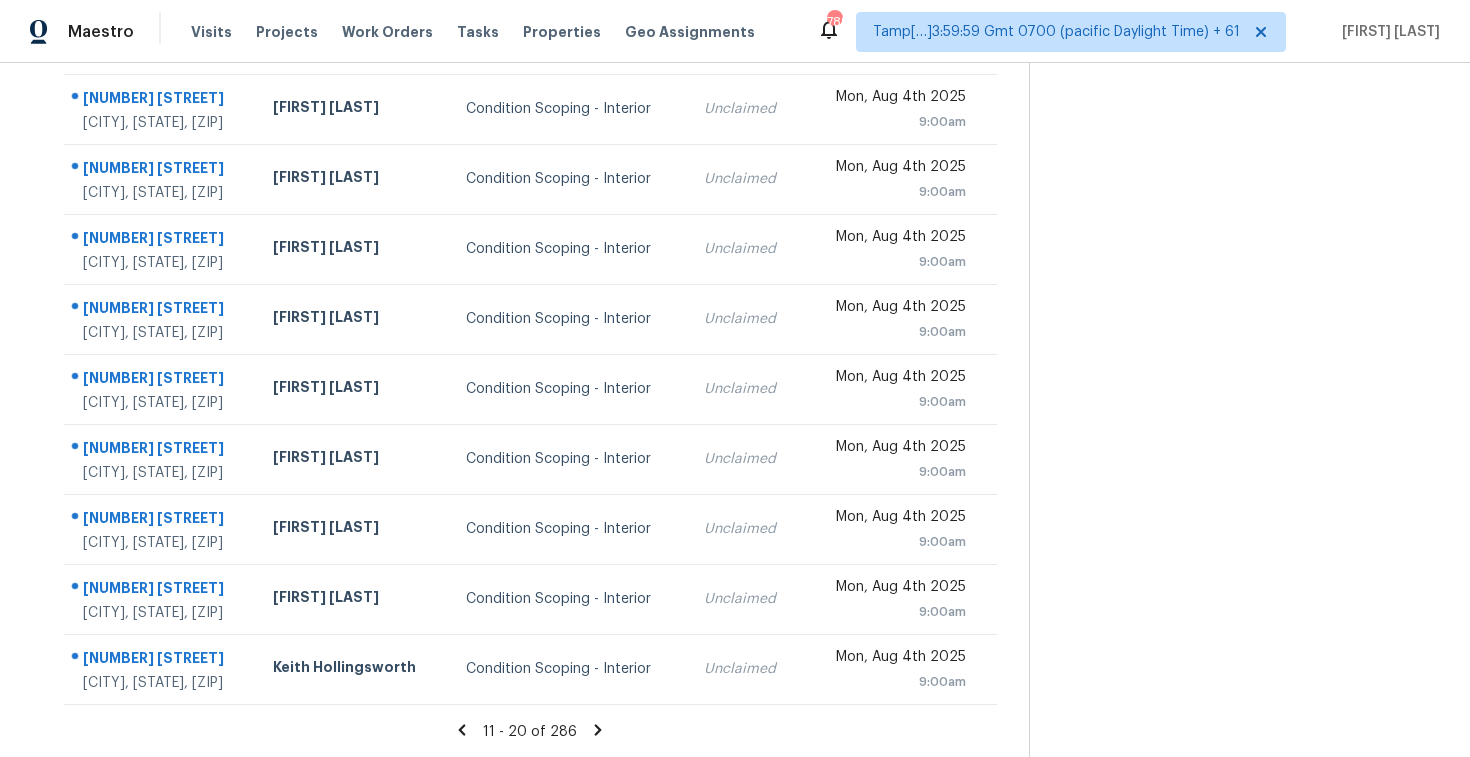 click 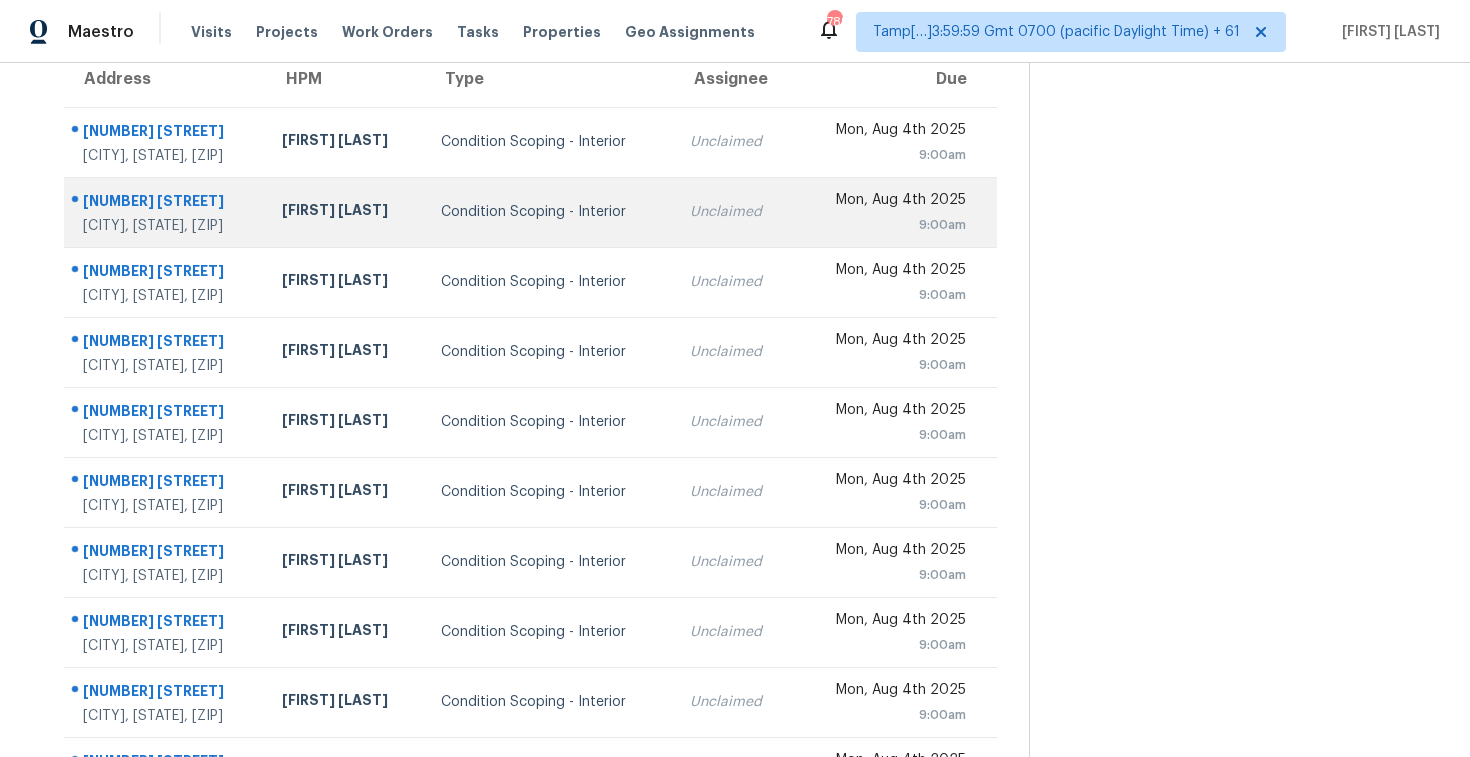 scroll, scrollTop: 284, scrollLeft: 0, axis: vertical 